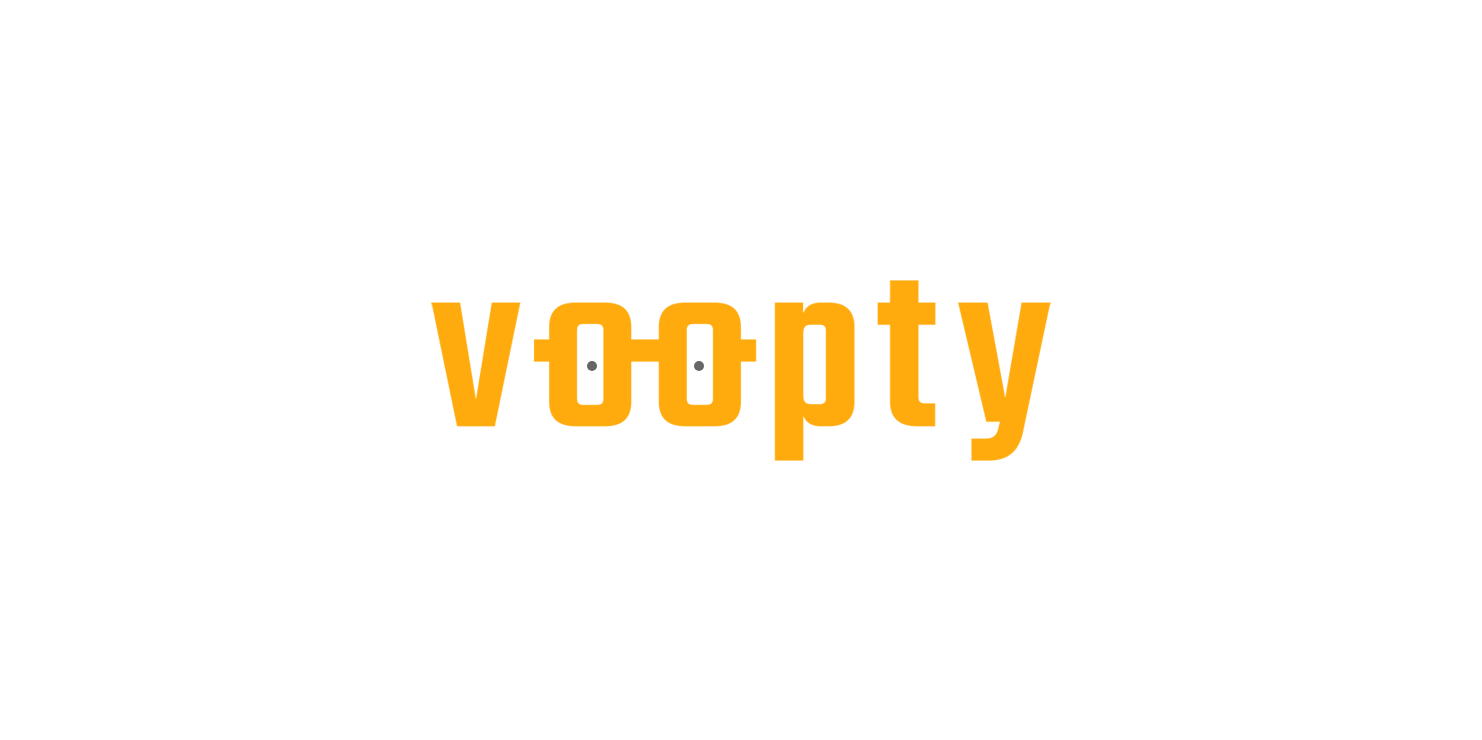scroll, scrollTop: 0, scrollLeft: 0, axis: both 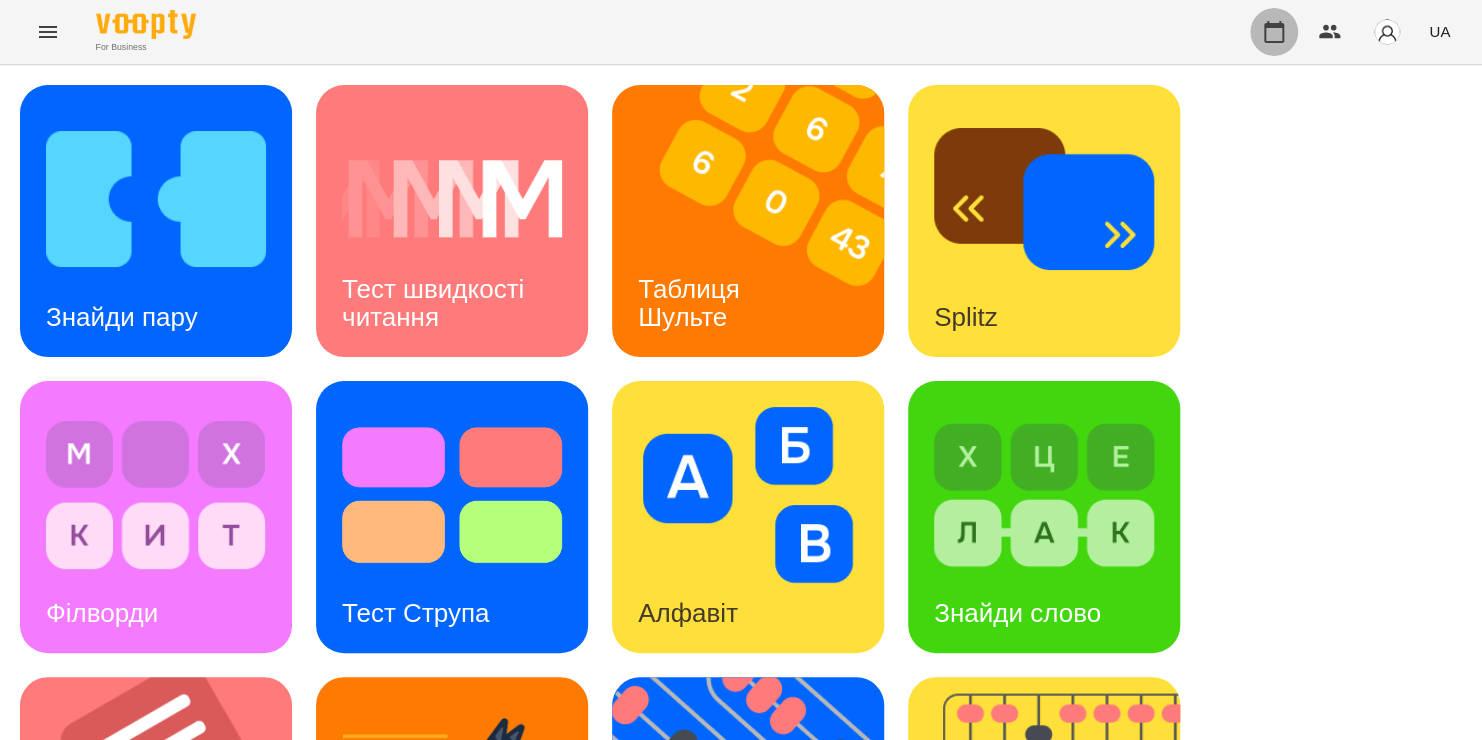 click 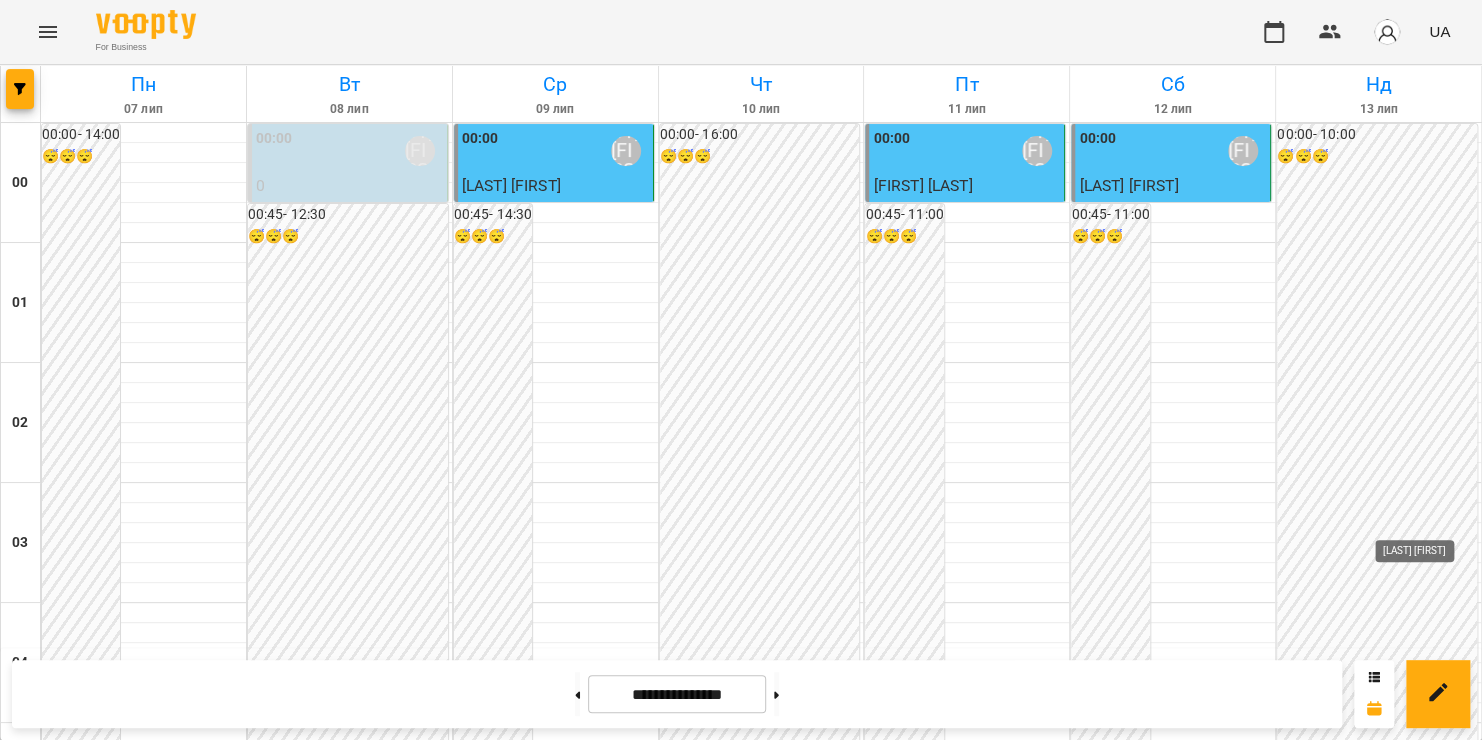 scroll, scrollTop: 1032, scrollLeft: 0, axis: vertical 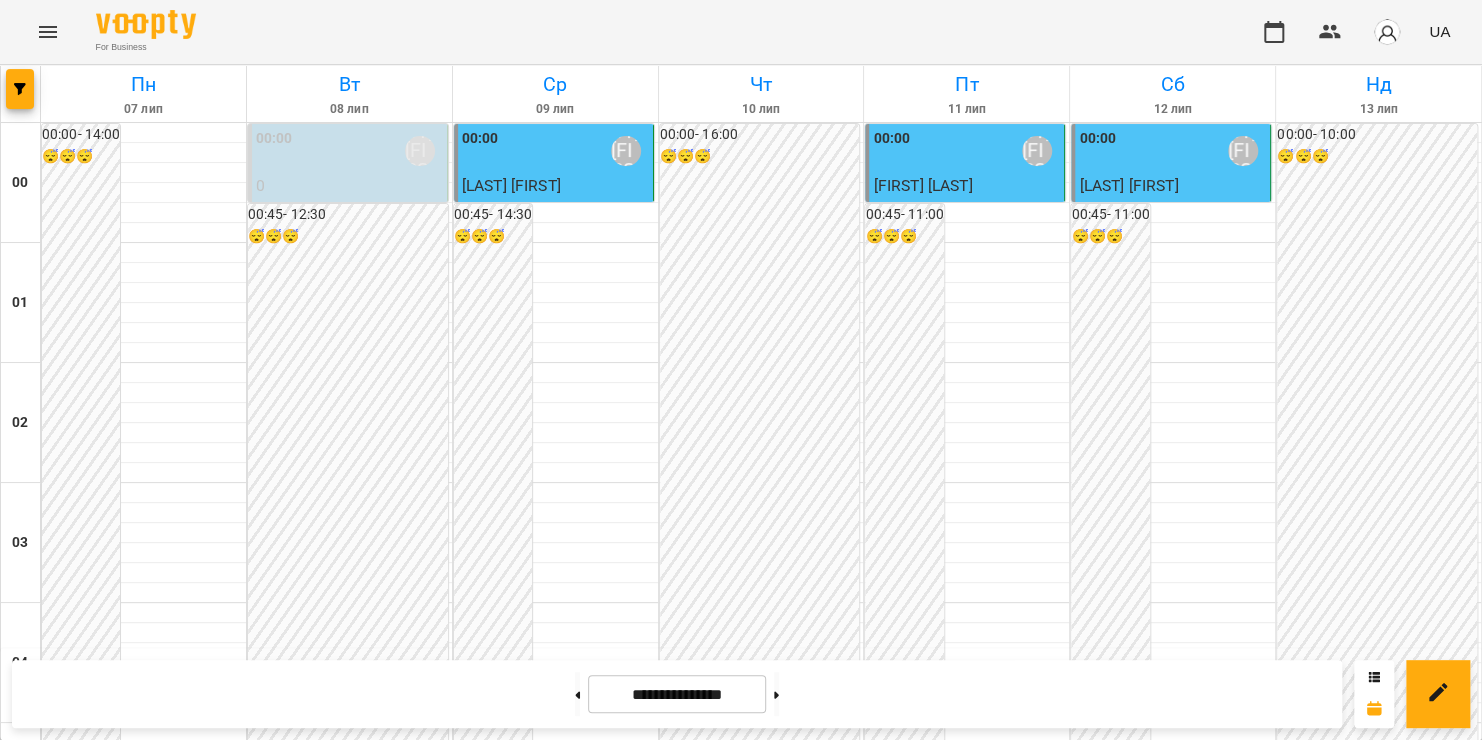 click on "[LAST] [FIRST]" at bounding box center [1449, 1591] 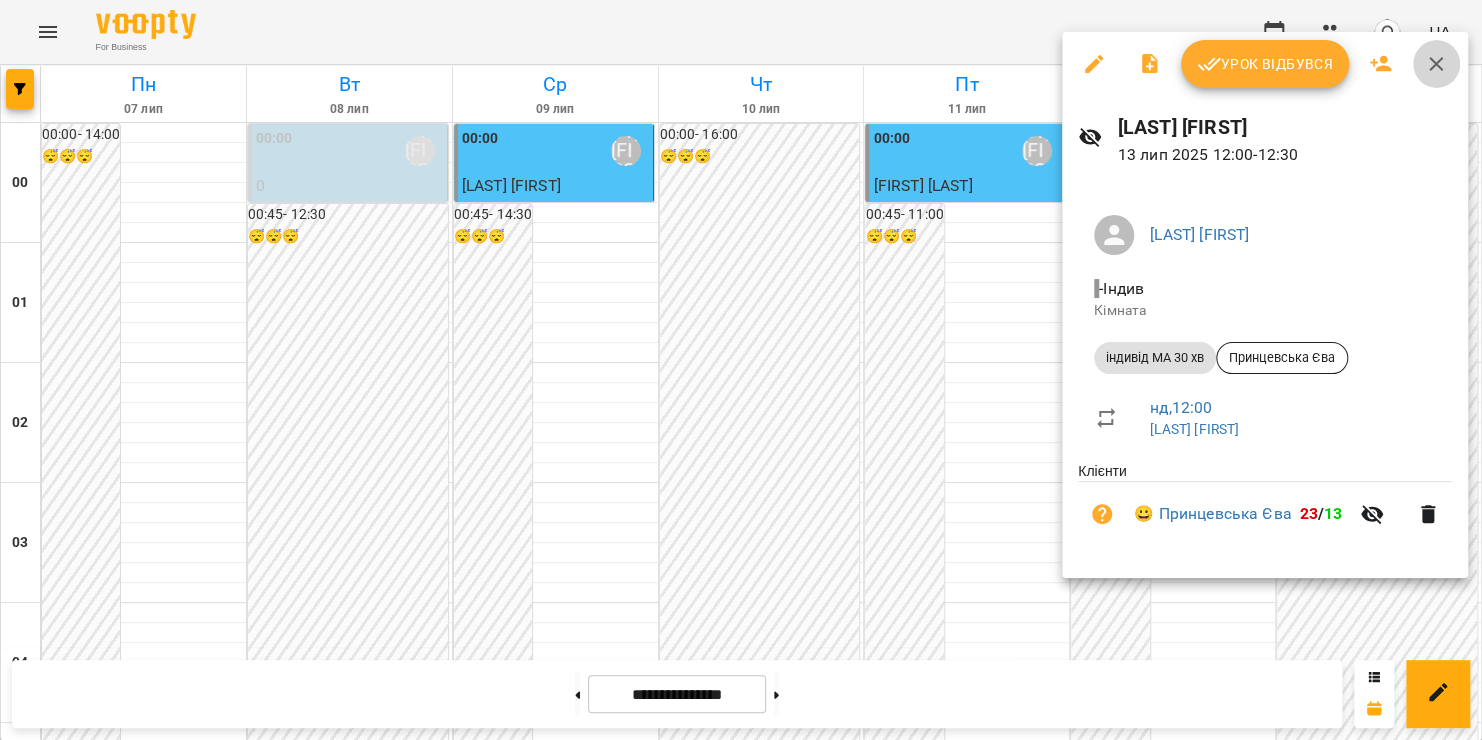 click 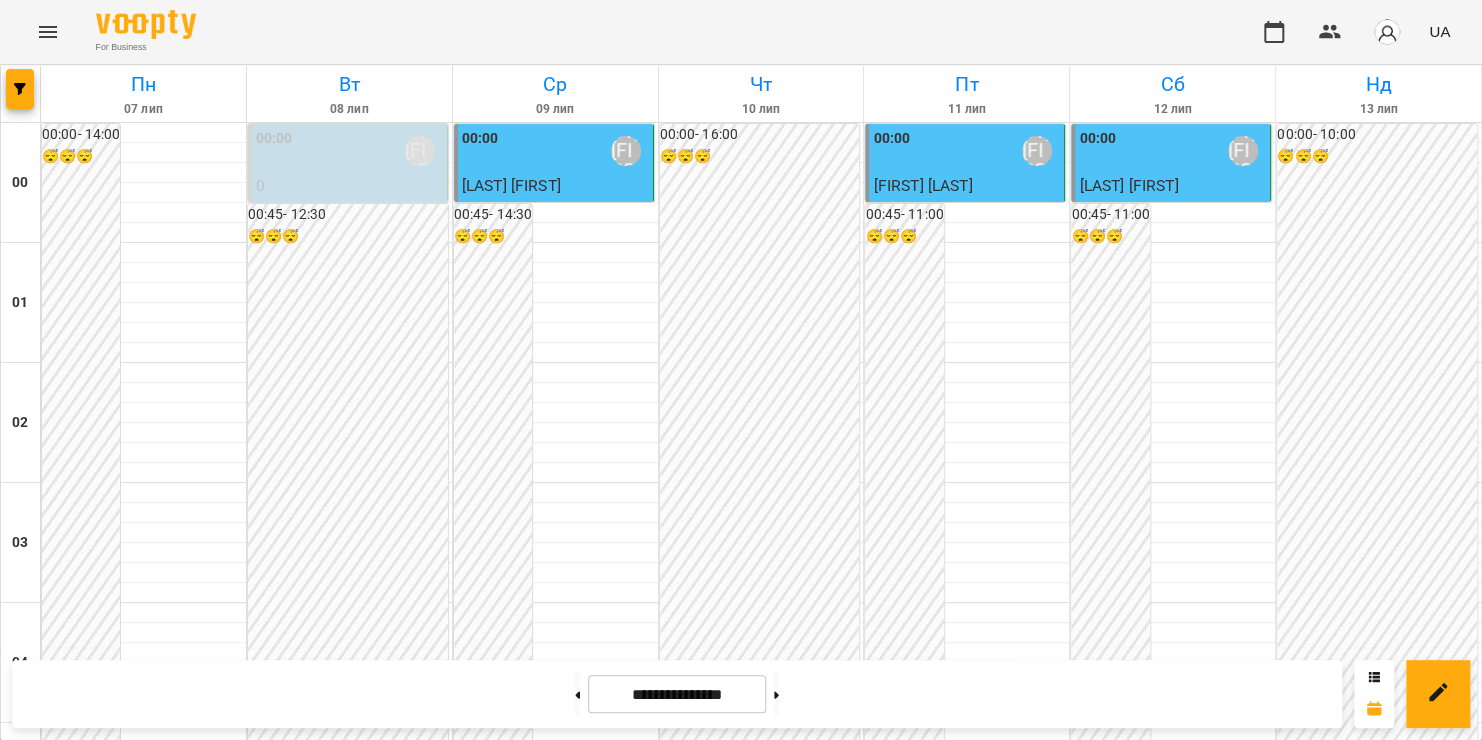 scroll, scrollTop: 1244, scrollLeft: 0, axis: vertical 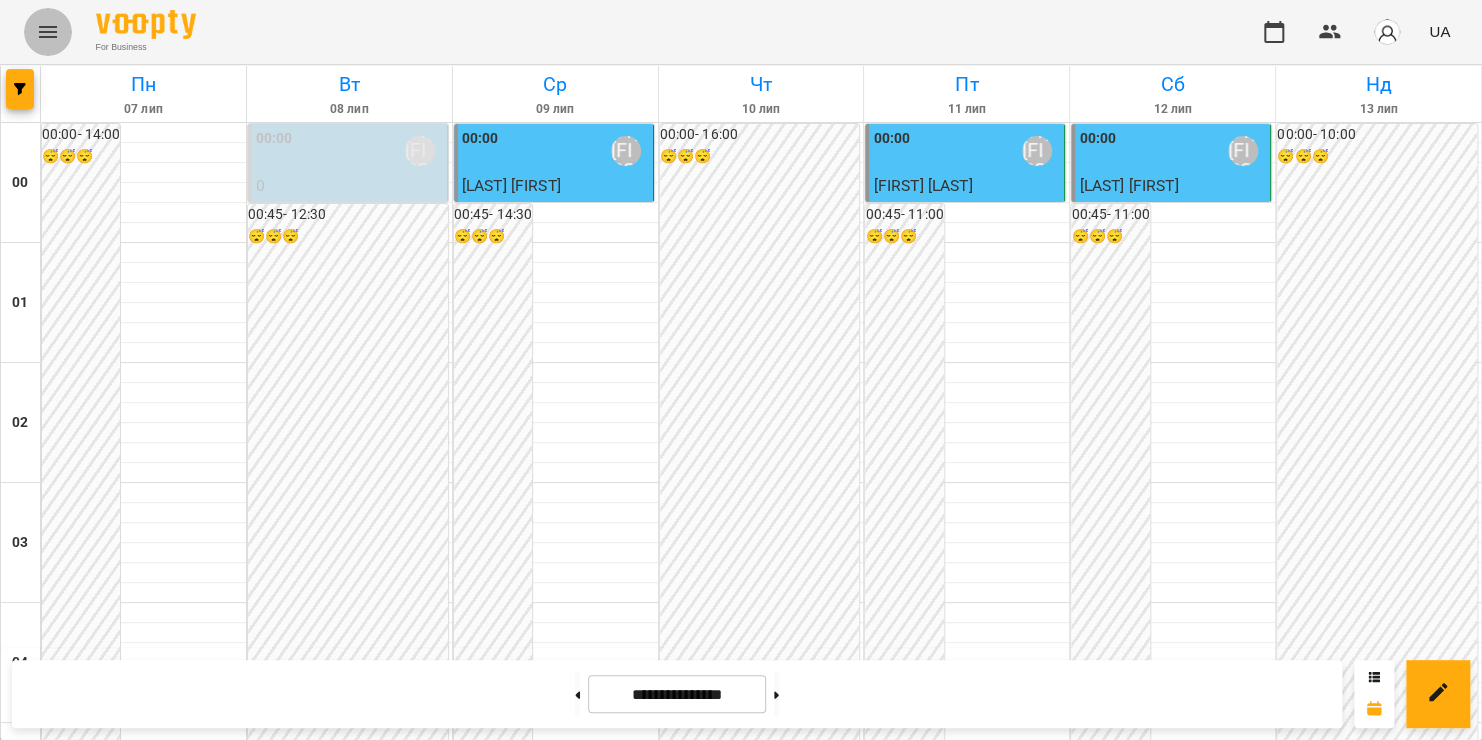 click 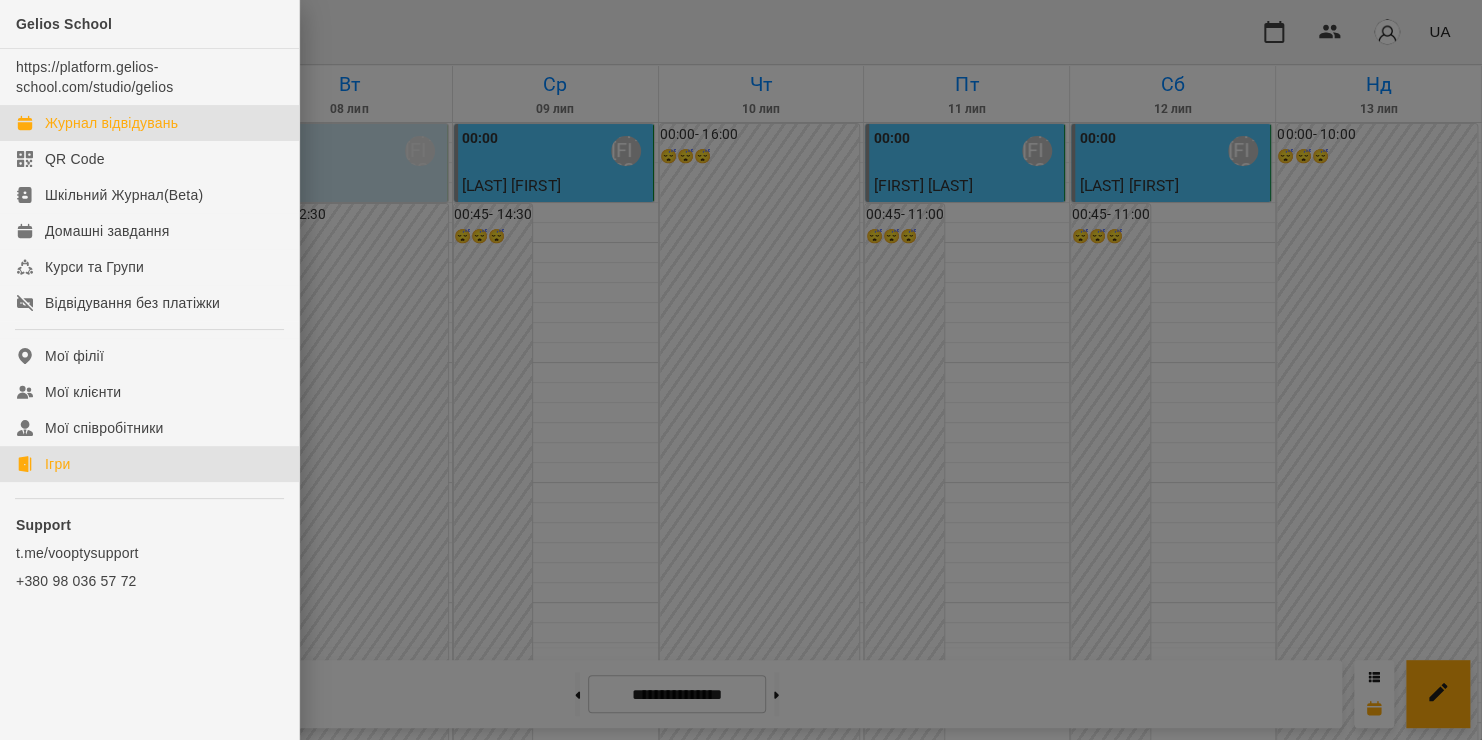 click on "Ігри" at bounding box center [57, 464] 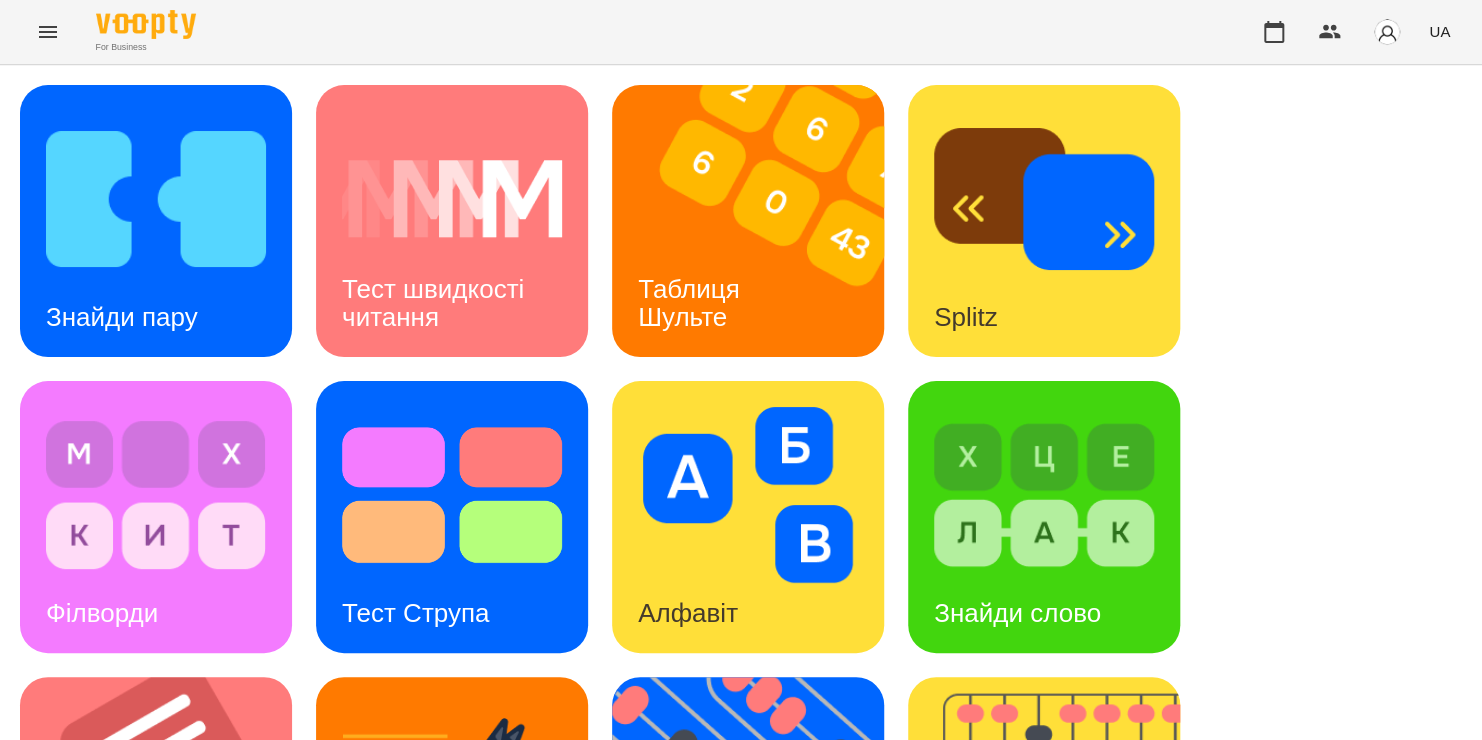 scroll, scrollTop: 347, scrollLeft: 0, axis: vertical 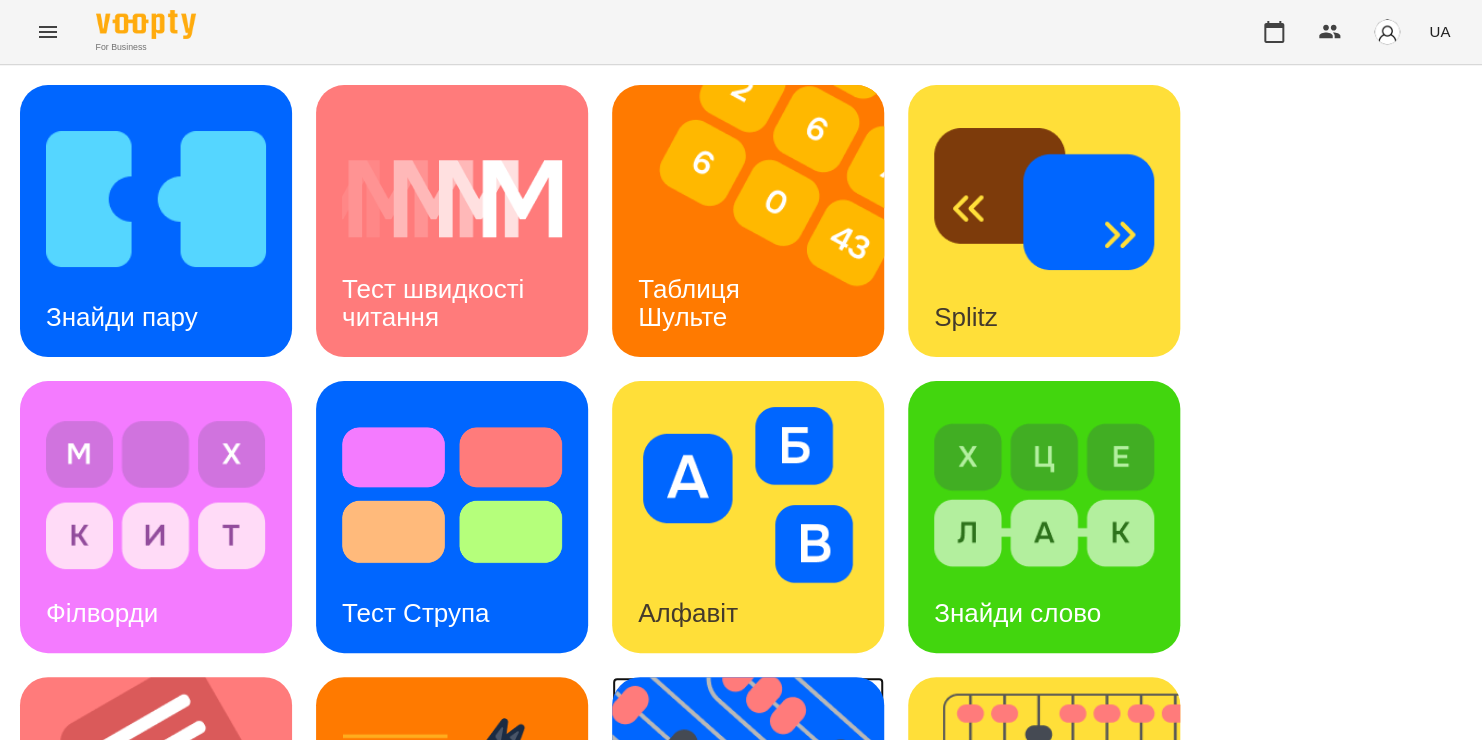 click at bounding box center (760, 813) 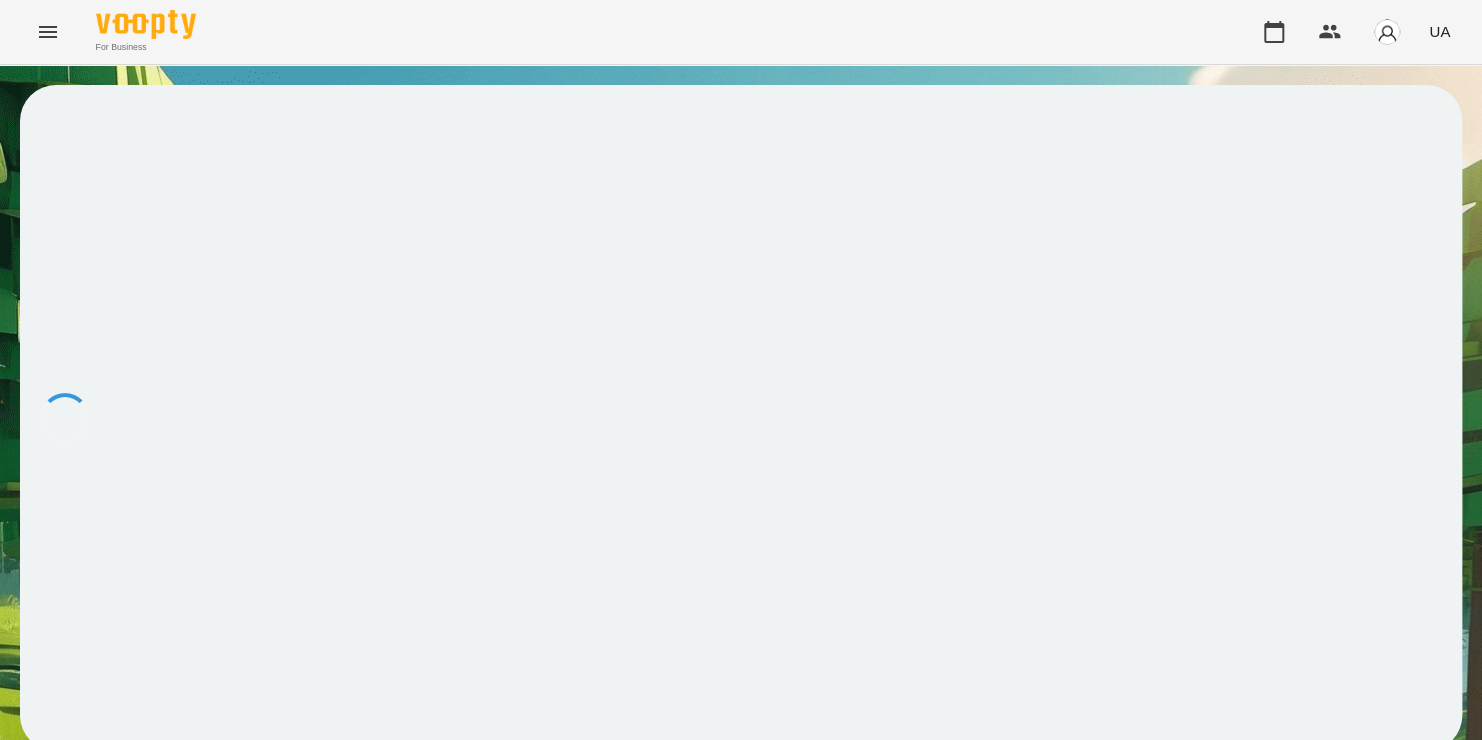 scroll, scrollTop: 0, scrollLeft: 0, axis: both 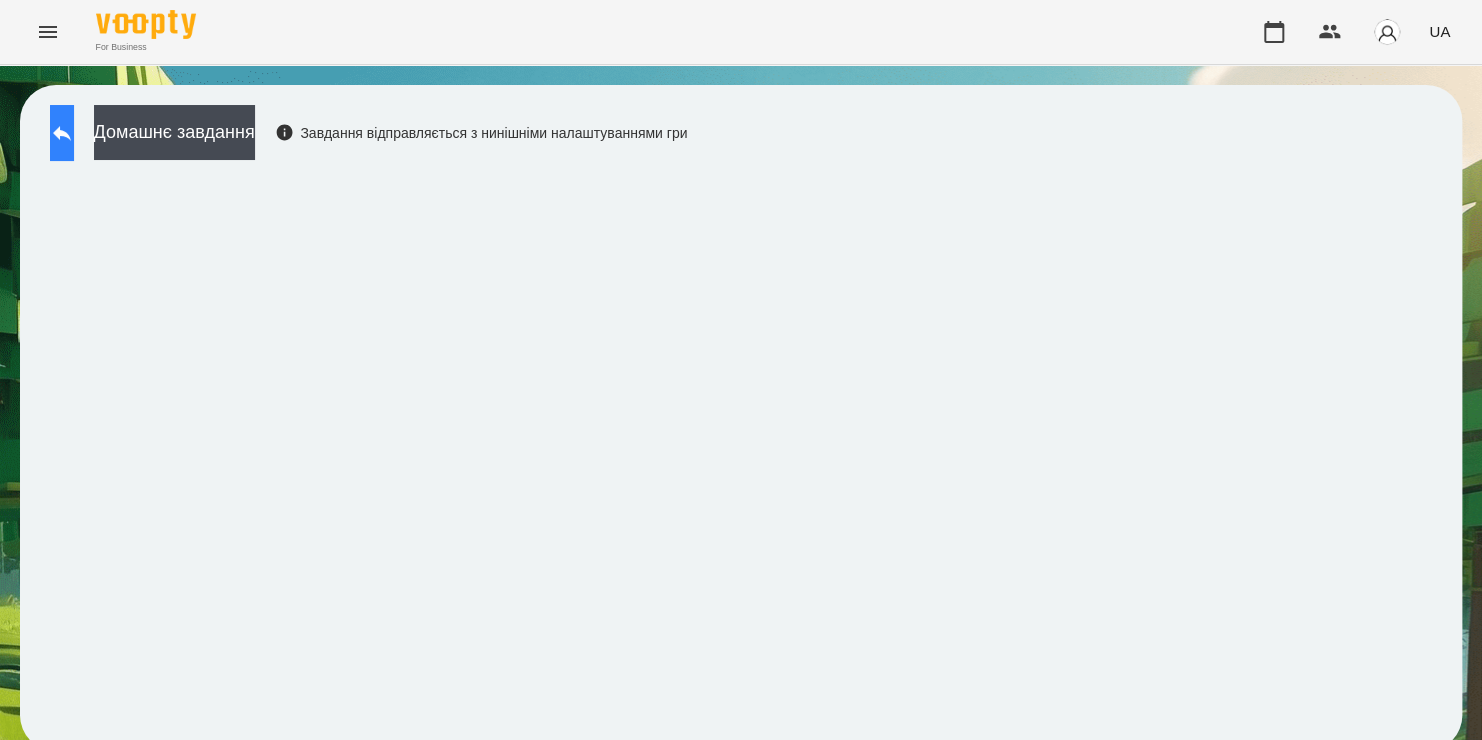click at bounding box center (62, 133) 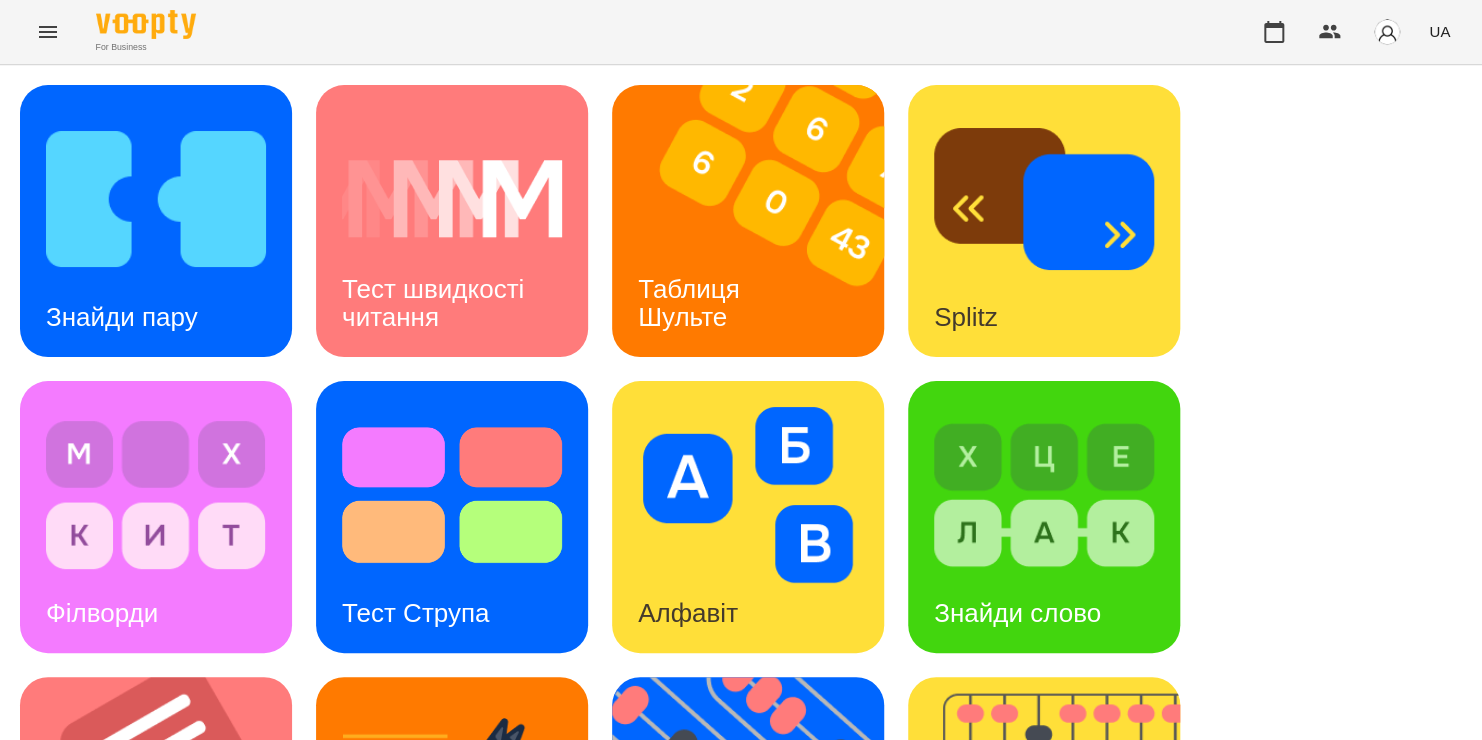 scroll, scrollTop: 548, scrollLeft: 0, axis: vertical 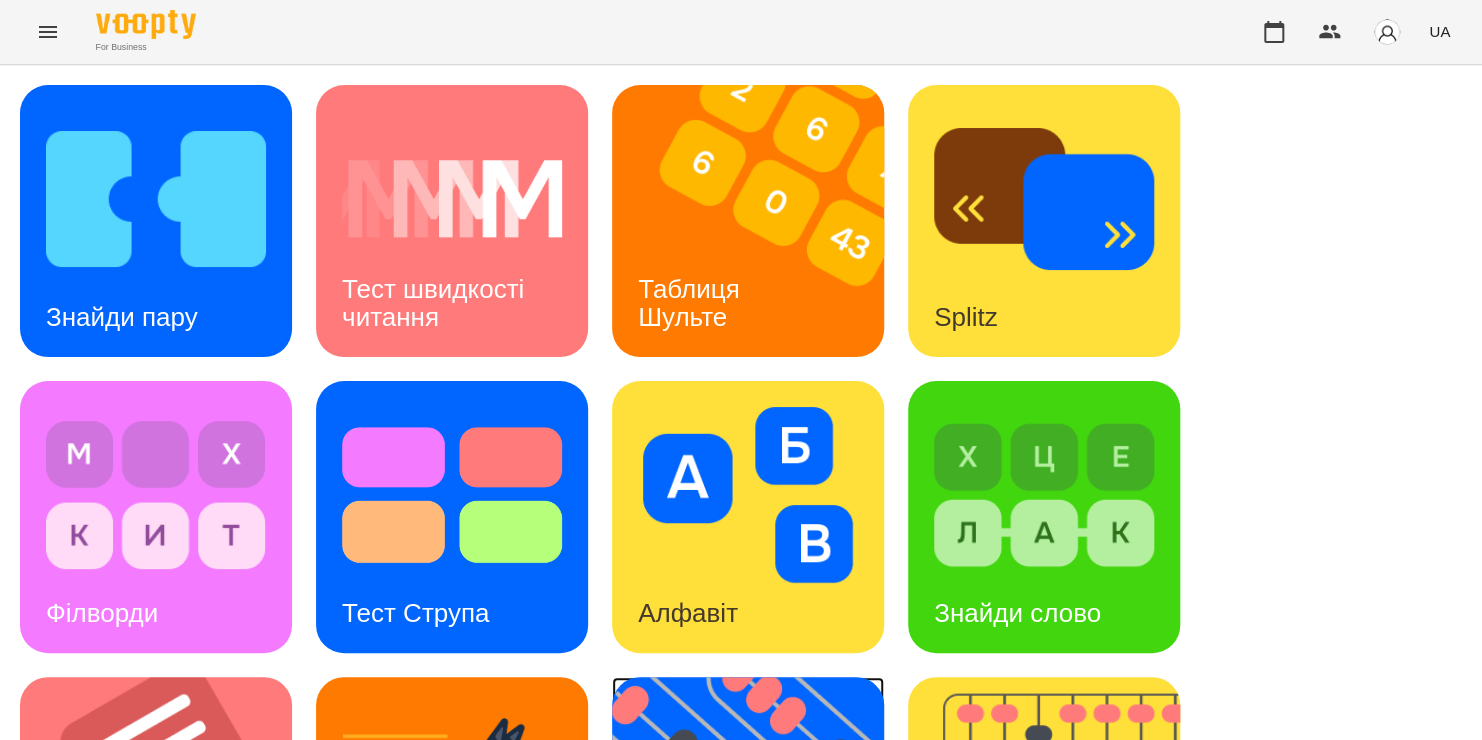 click on "Флешкарти" at bounding box center (706, 909) 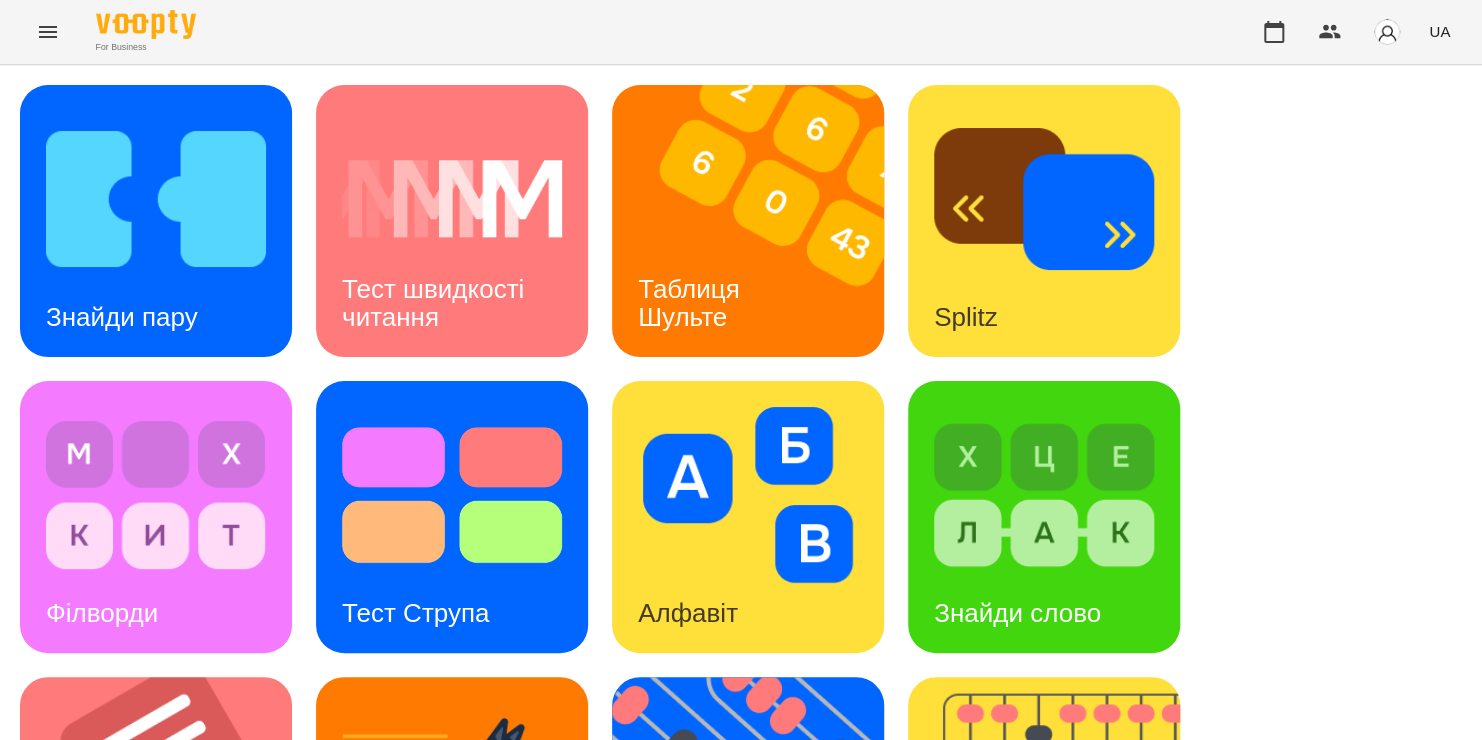 scroll, scrollTop: 0, scrollLeft: 0, axis: both 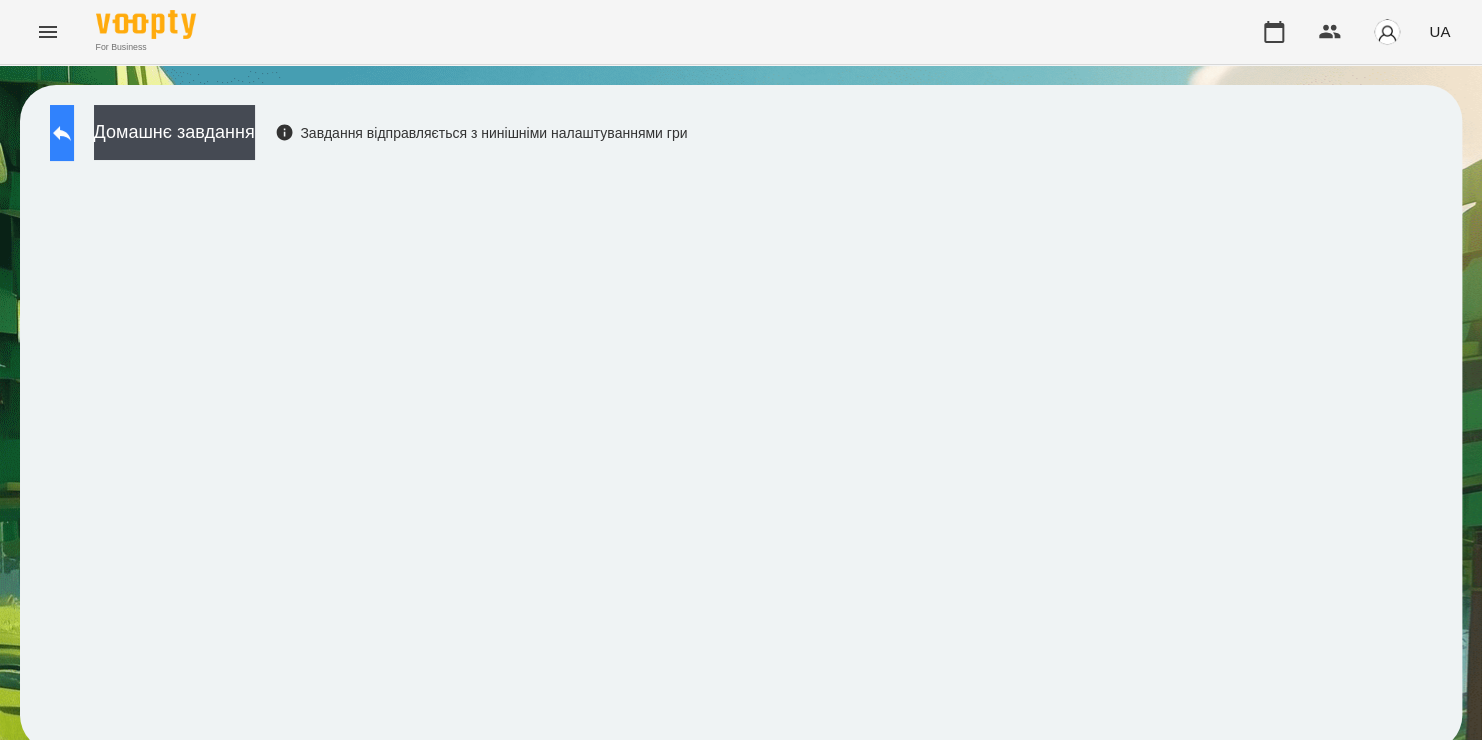 click at bounding box center [62, 133] 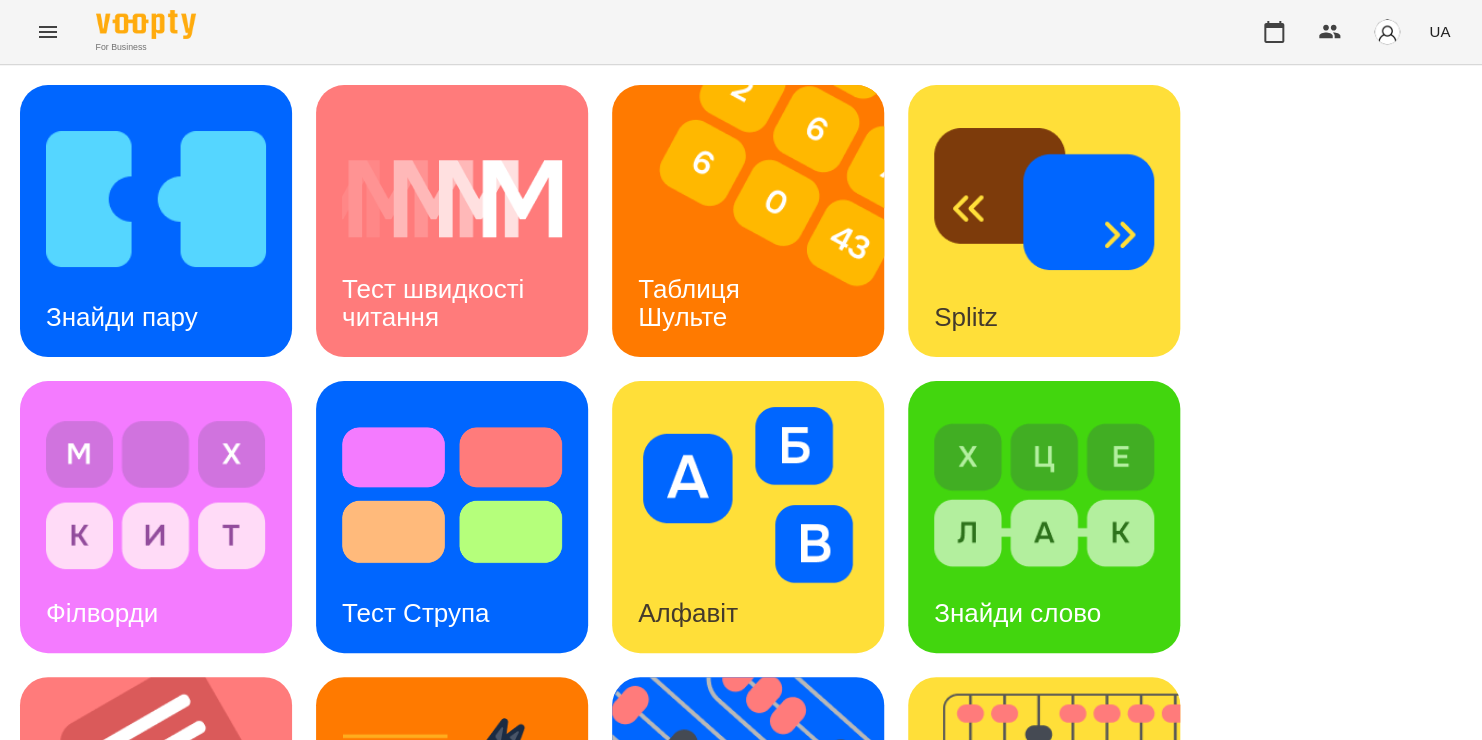 scroll, scrollTop: 0, scrollLeft: 0, axis: both 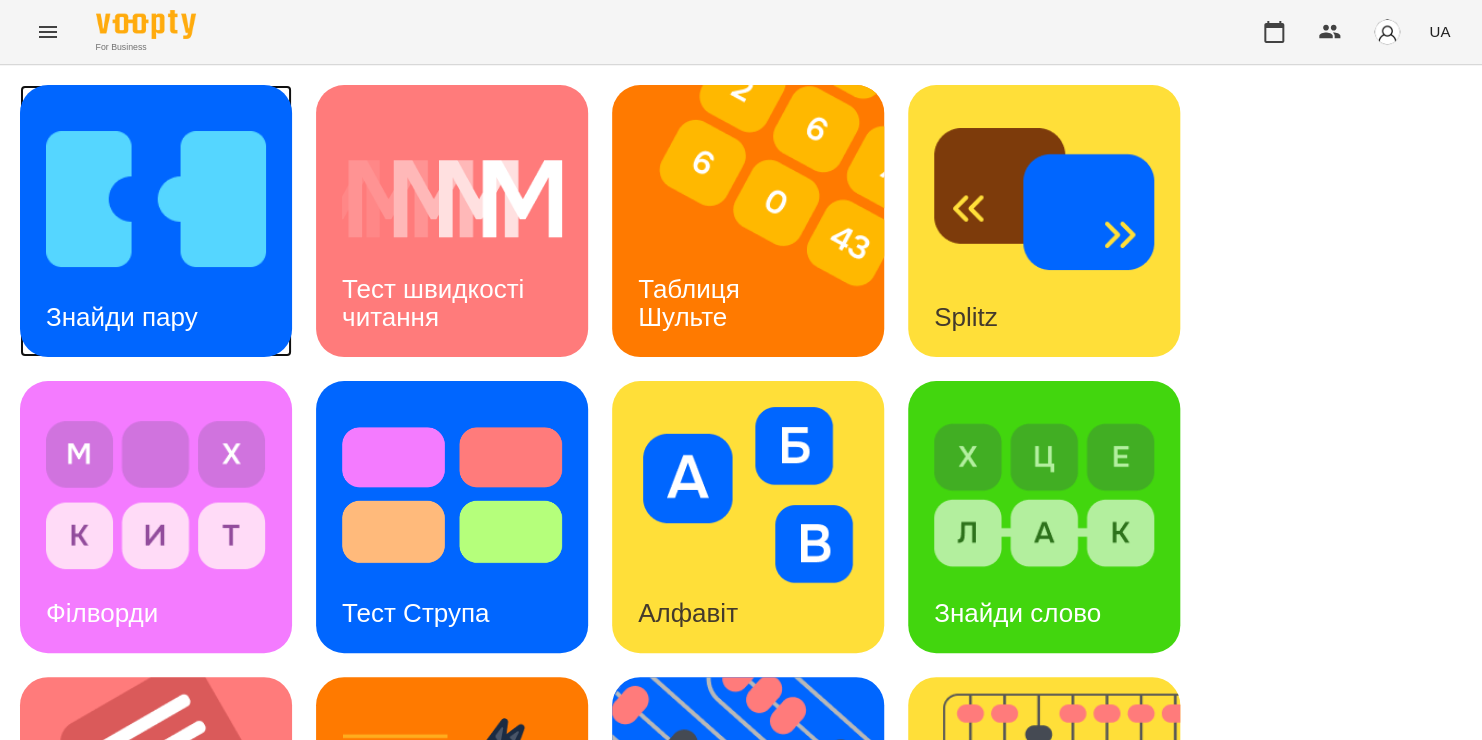 click on "Знайди пару" at bounding box center [122, 317] 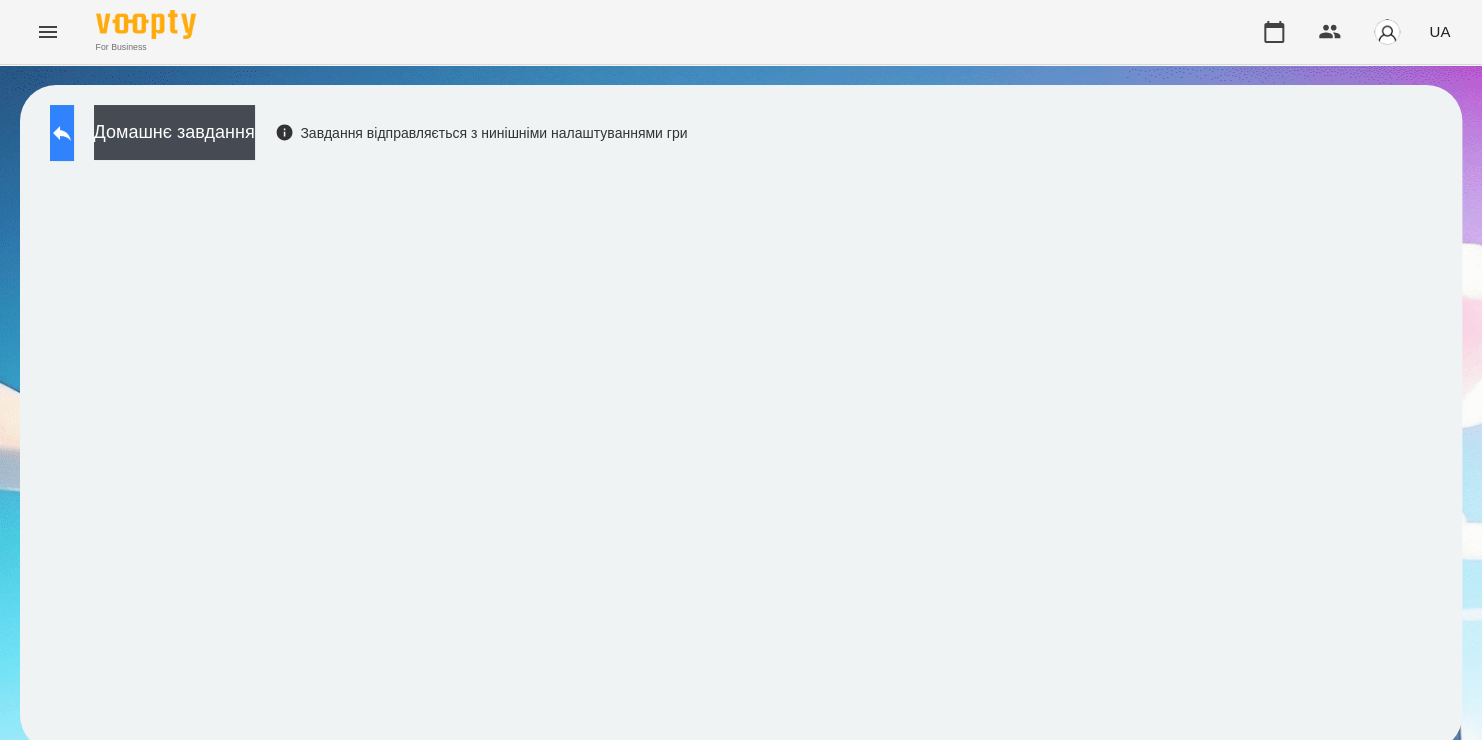 click 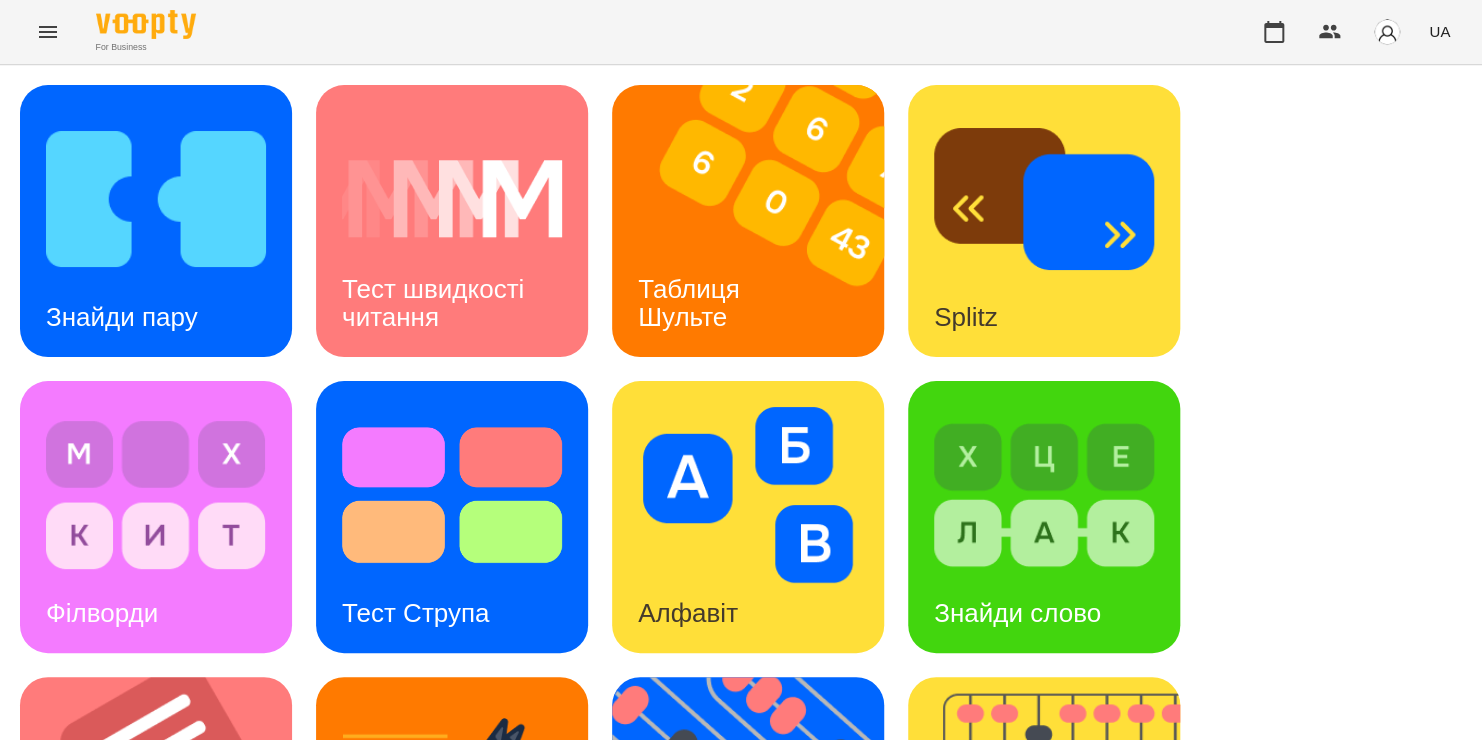 scroll, scrollTop: 506, scrollLeft: 0, axis: vertical 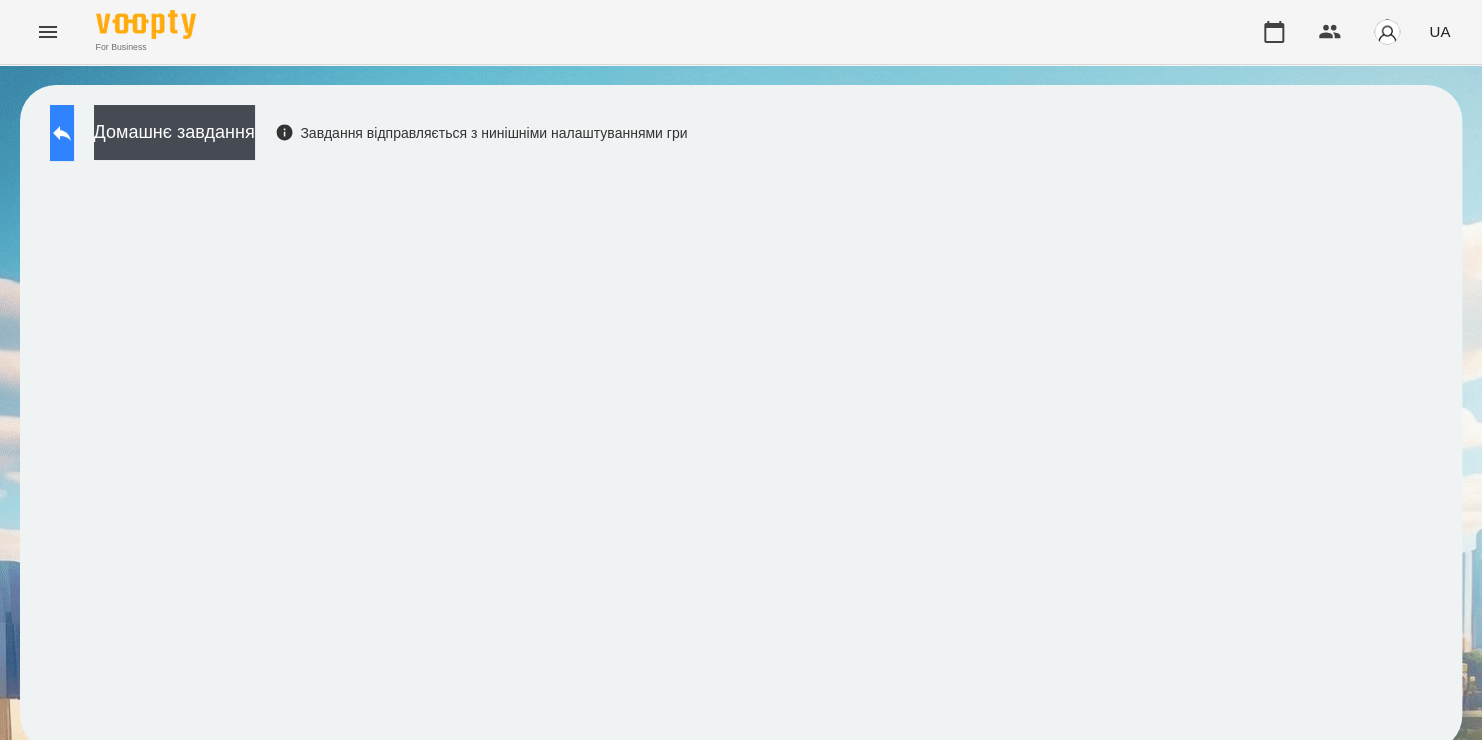 click at bounding box center [62, 133] 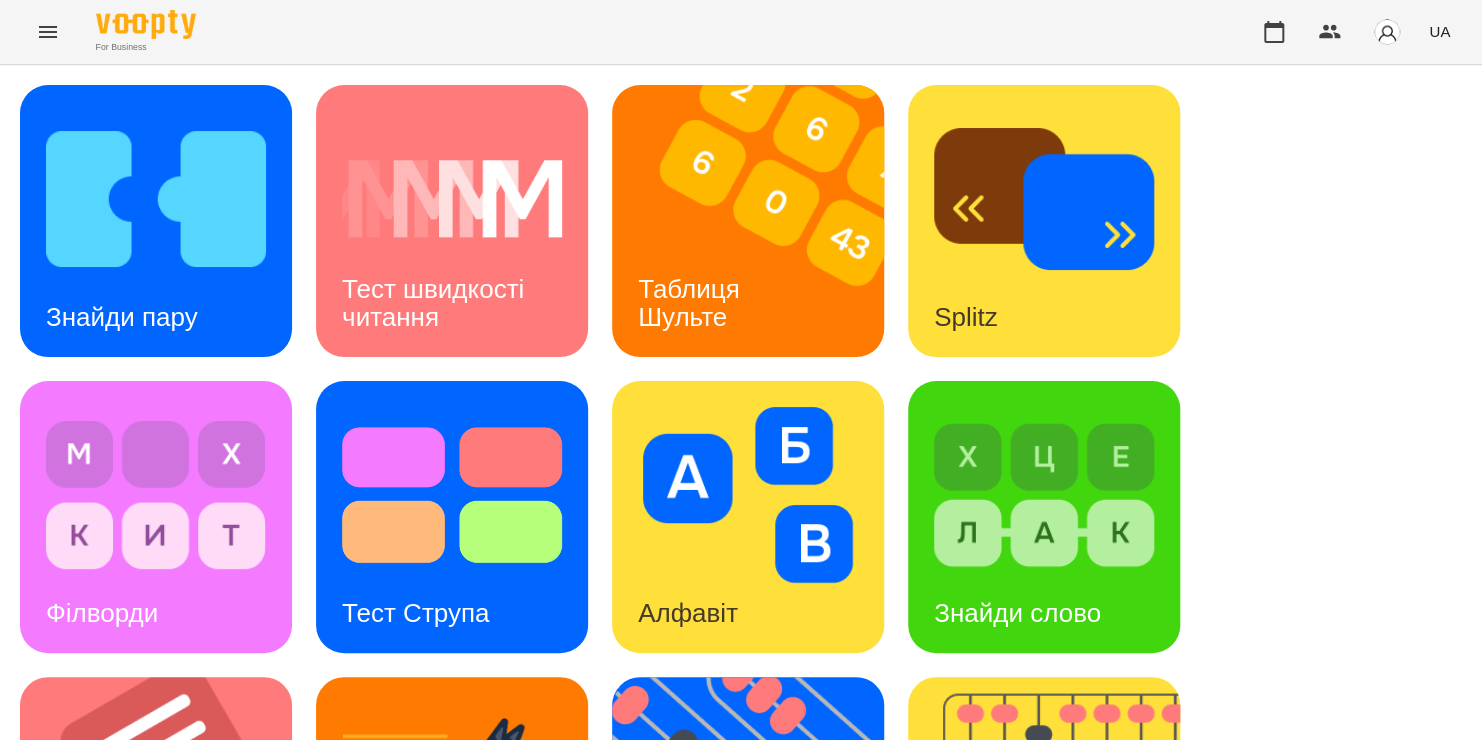 scroll, scrollTop: 820, scrollLeft: 0, axis: vertical 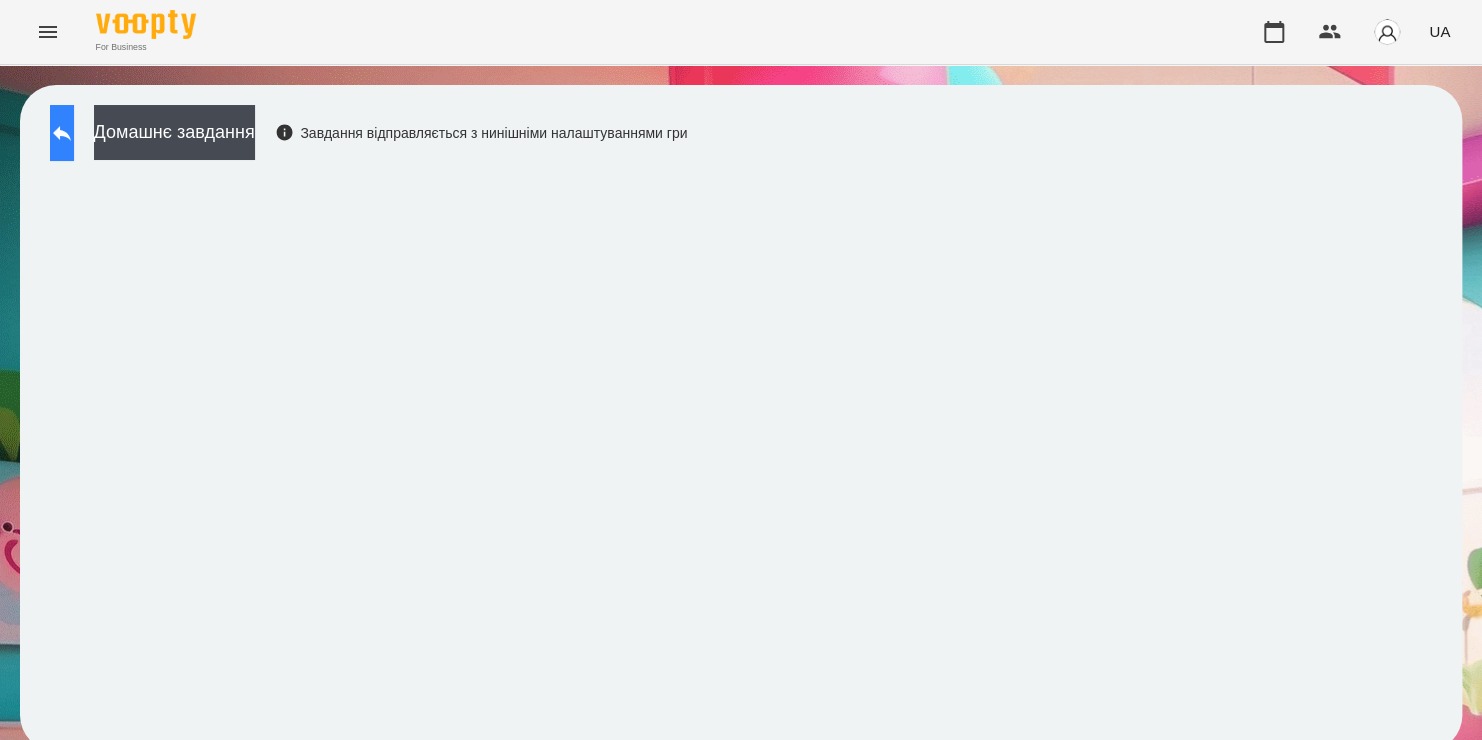click 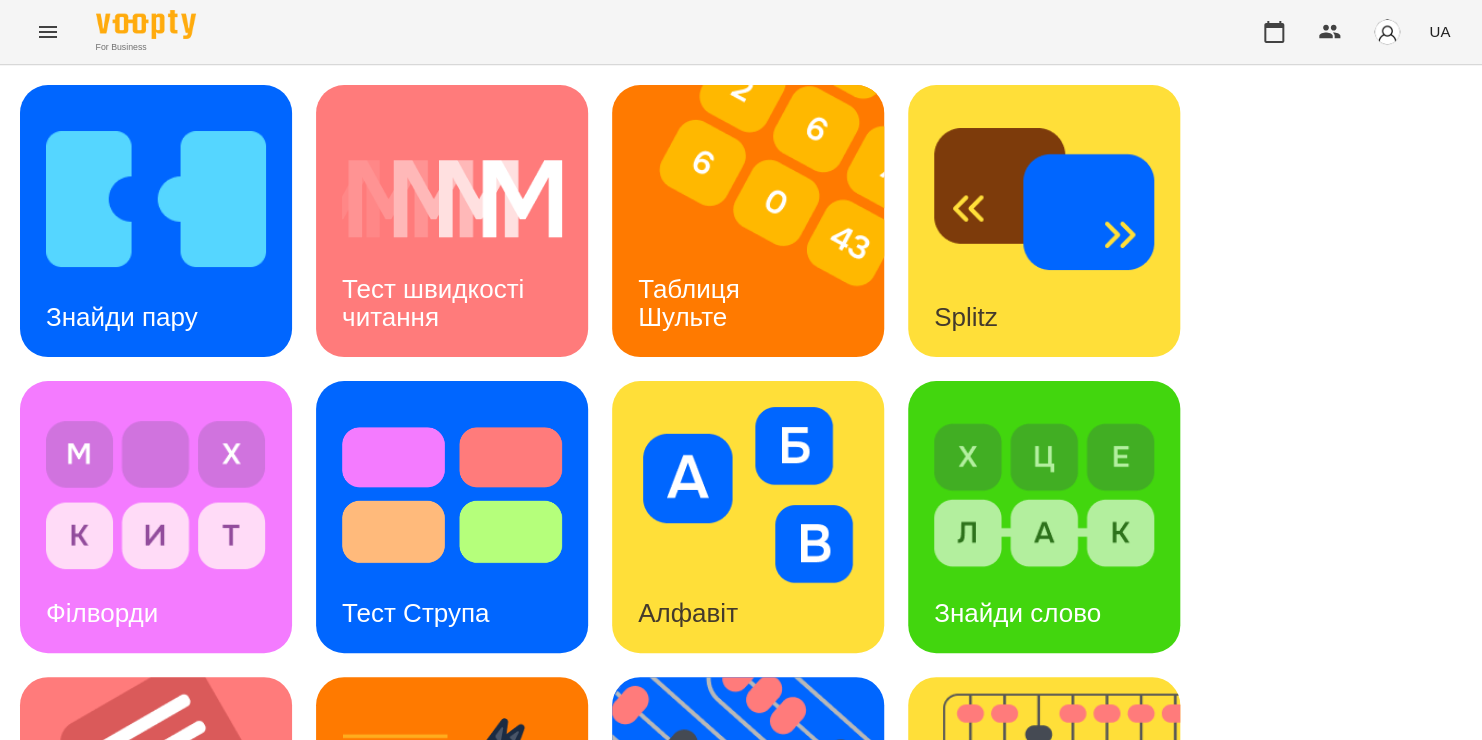 scroll, scrollTop: 820, scrollLeft: 0, axis: vertical 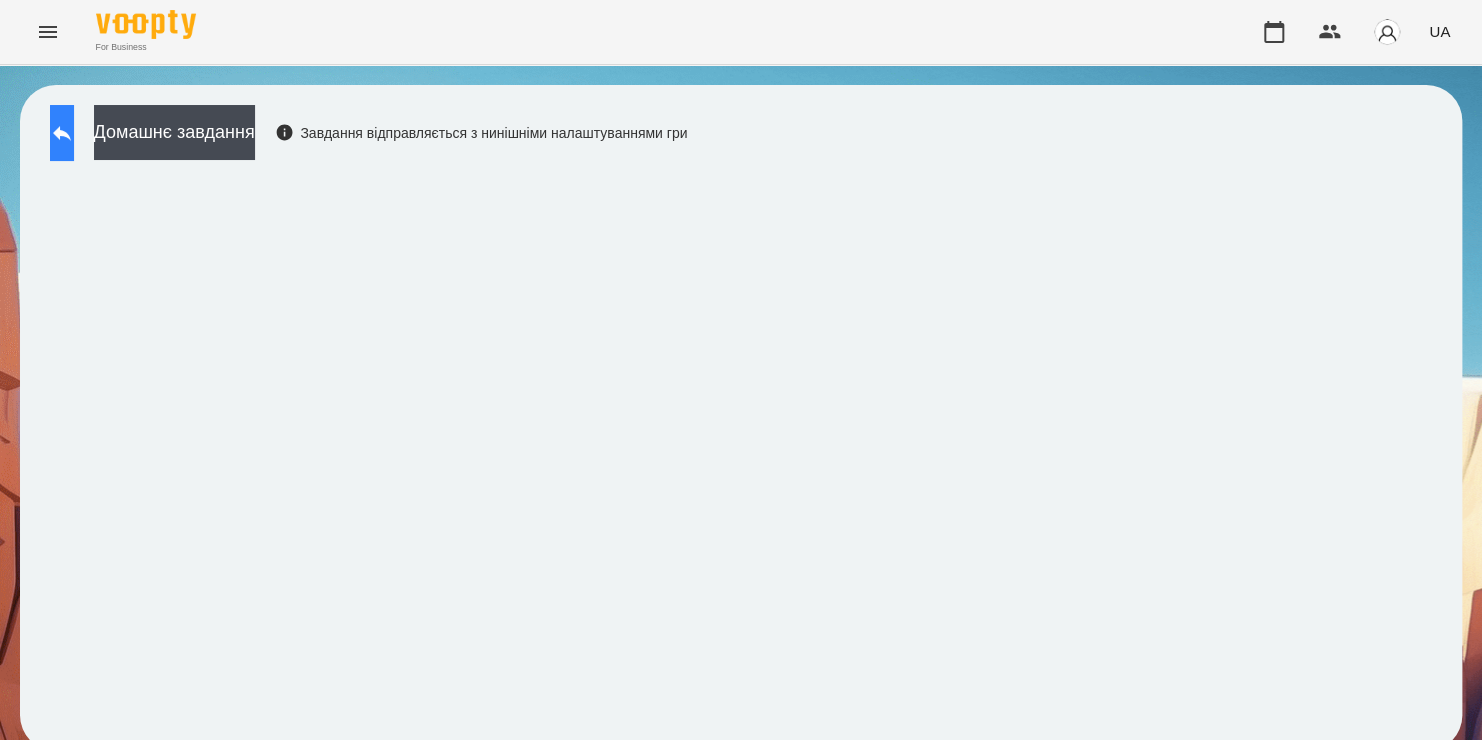 click 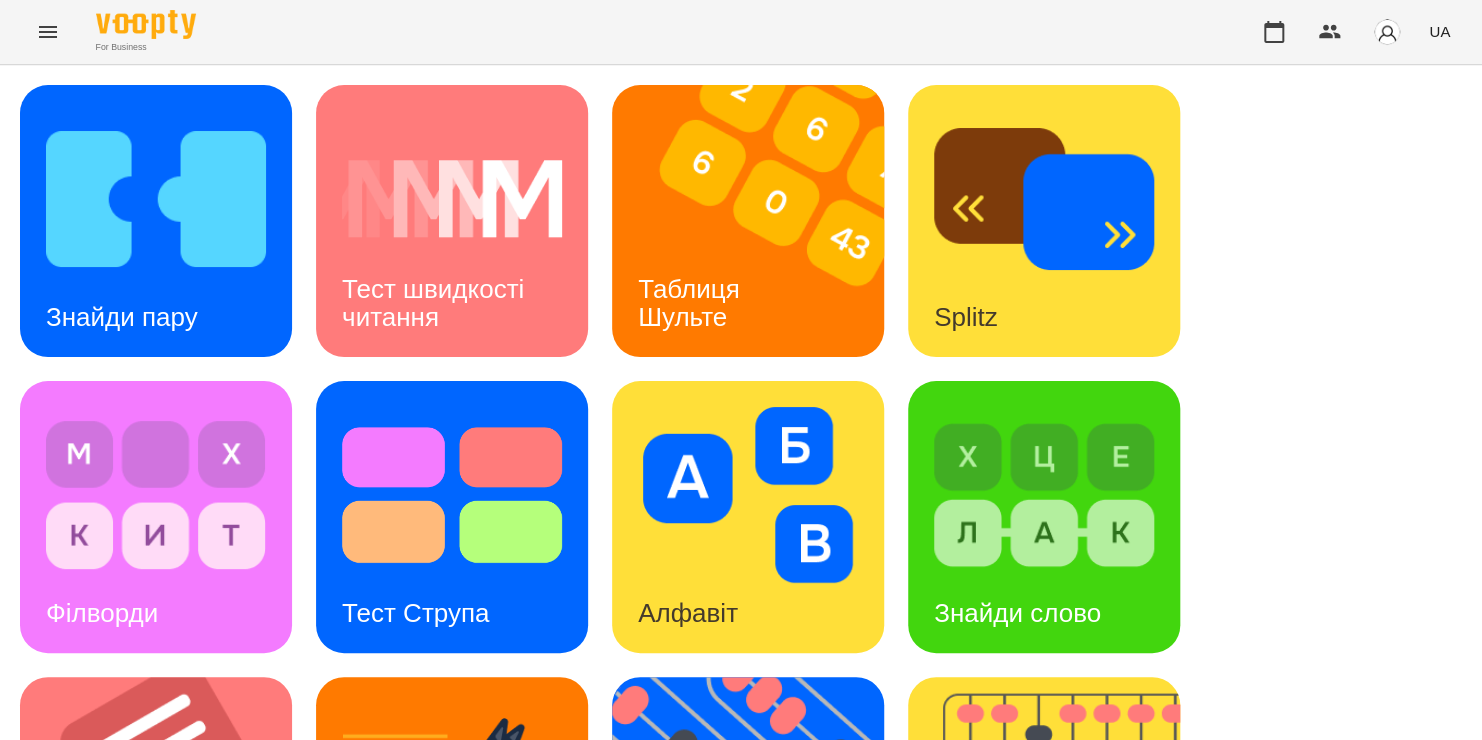 scroll, scrollTop: 820, scrollLeft: 0, axis: vertical 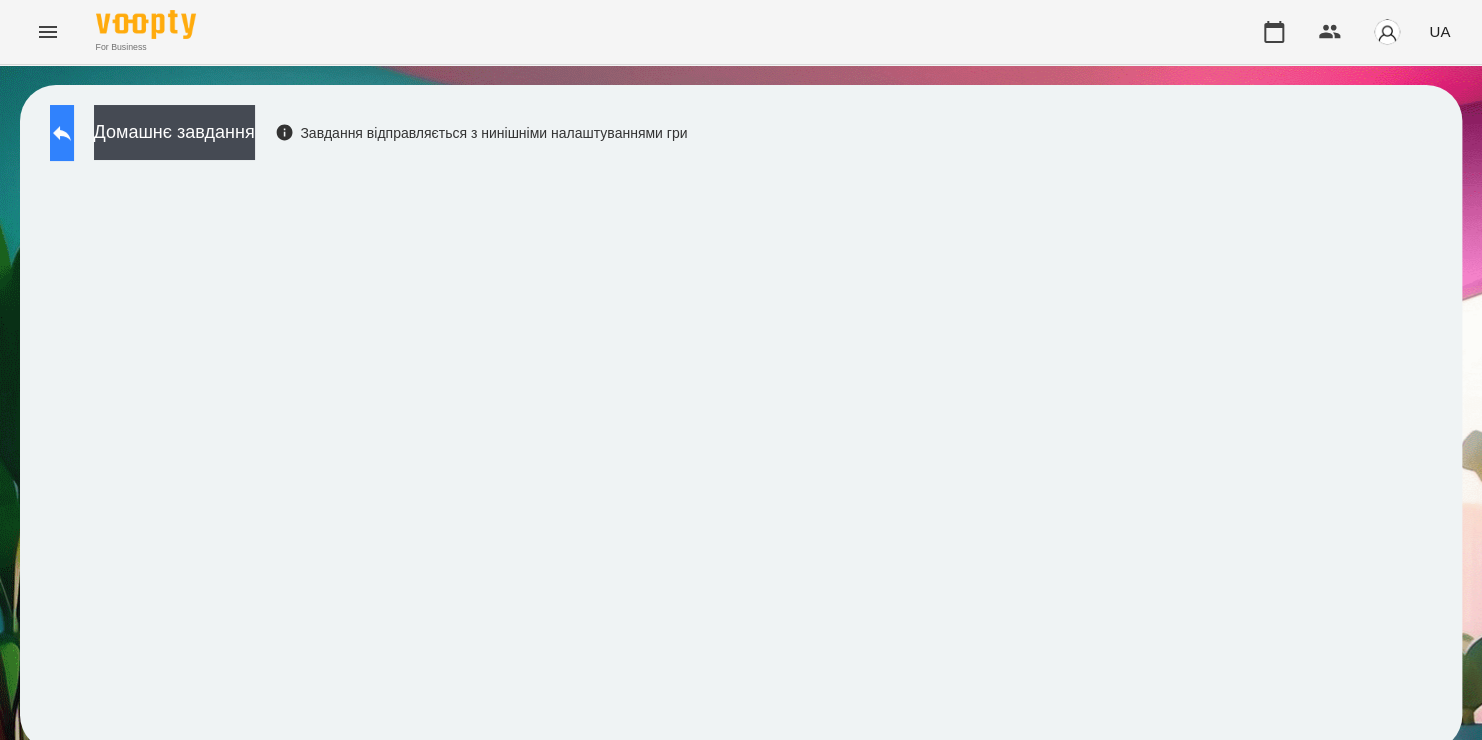 click at bounding box center [62, 133] 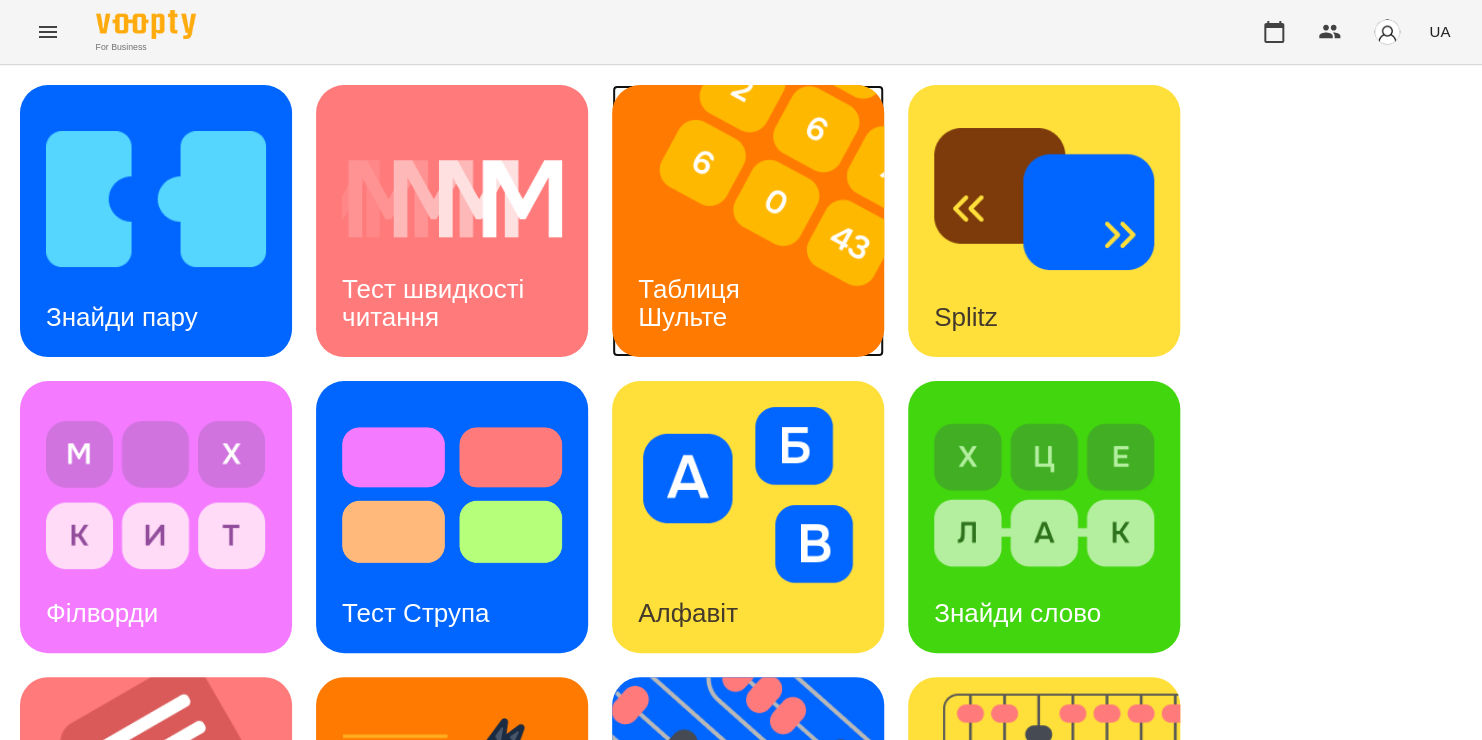 click on "Таблиця
Шульте" at bounding box center [692, 303] 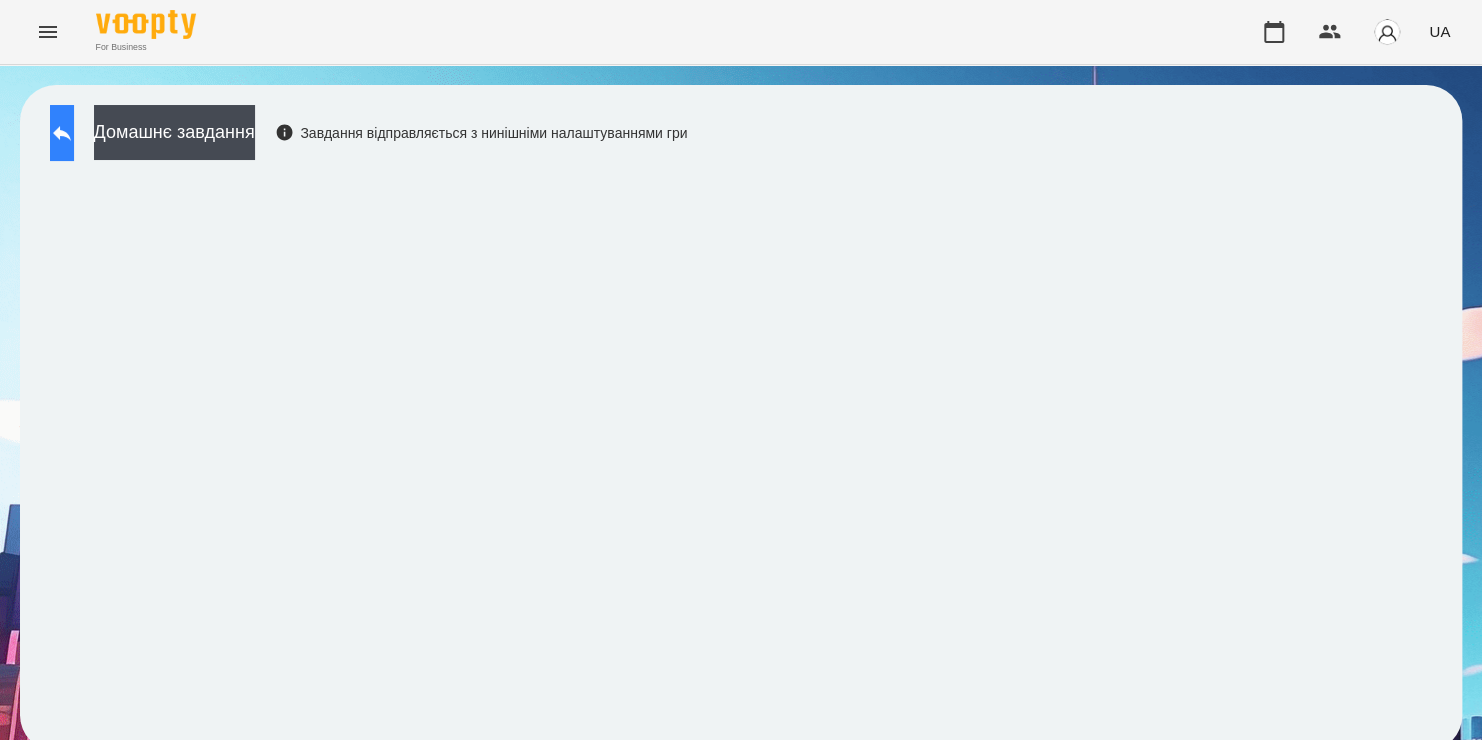 click at bounding box center (62, 133) 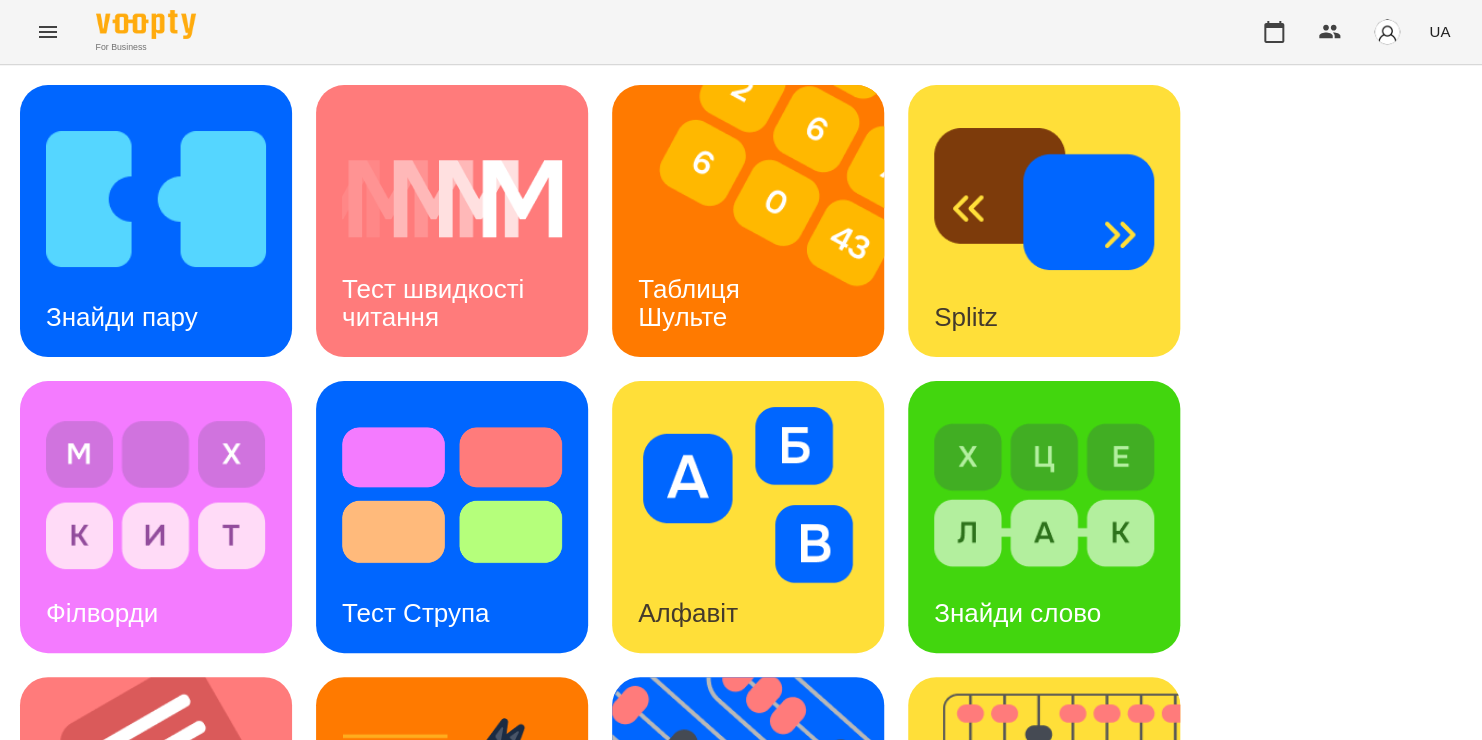 scroll, scrollTop: 520, scrollLeft: 0, axis: vertical 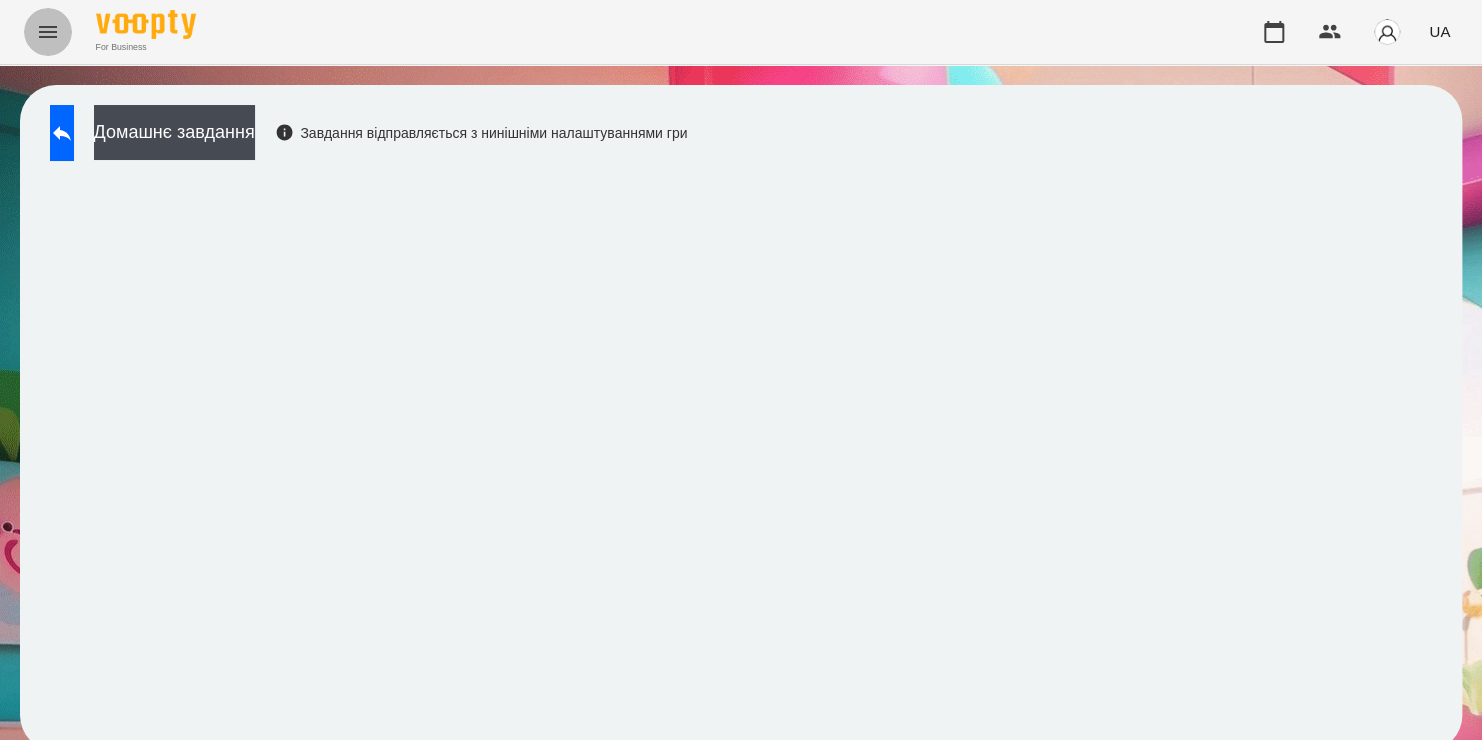 click 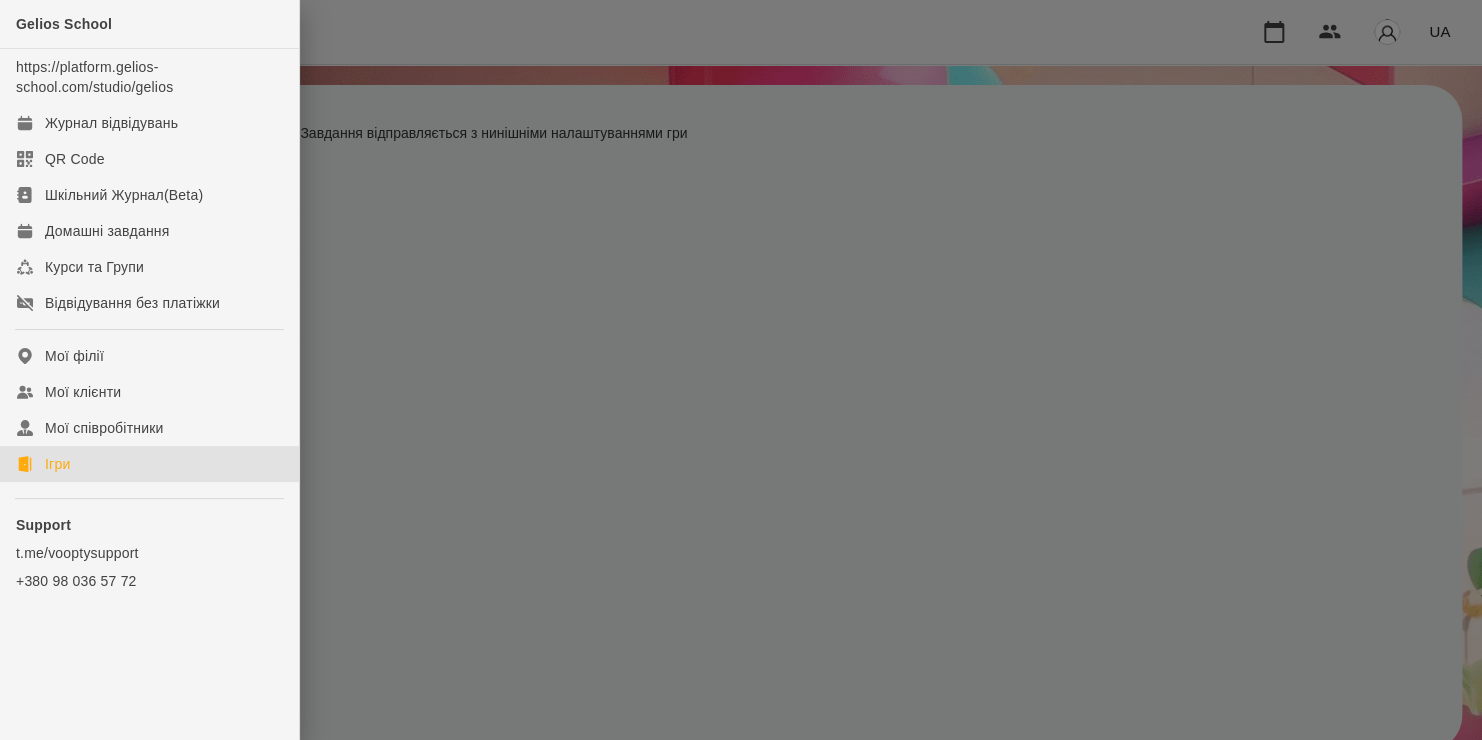 click on "Ігри" at bounding box center [57, 464] 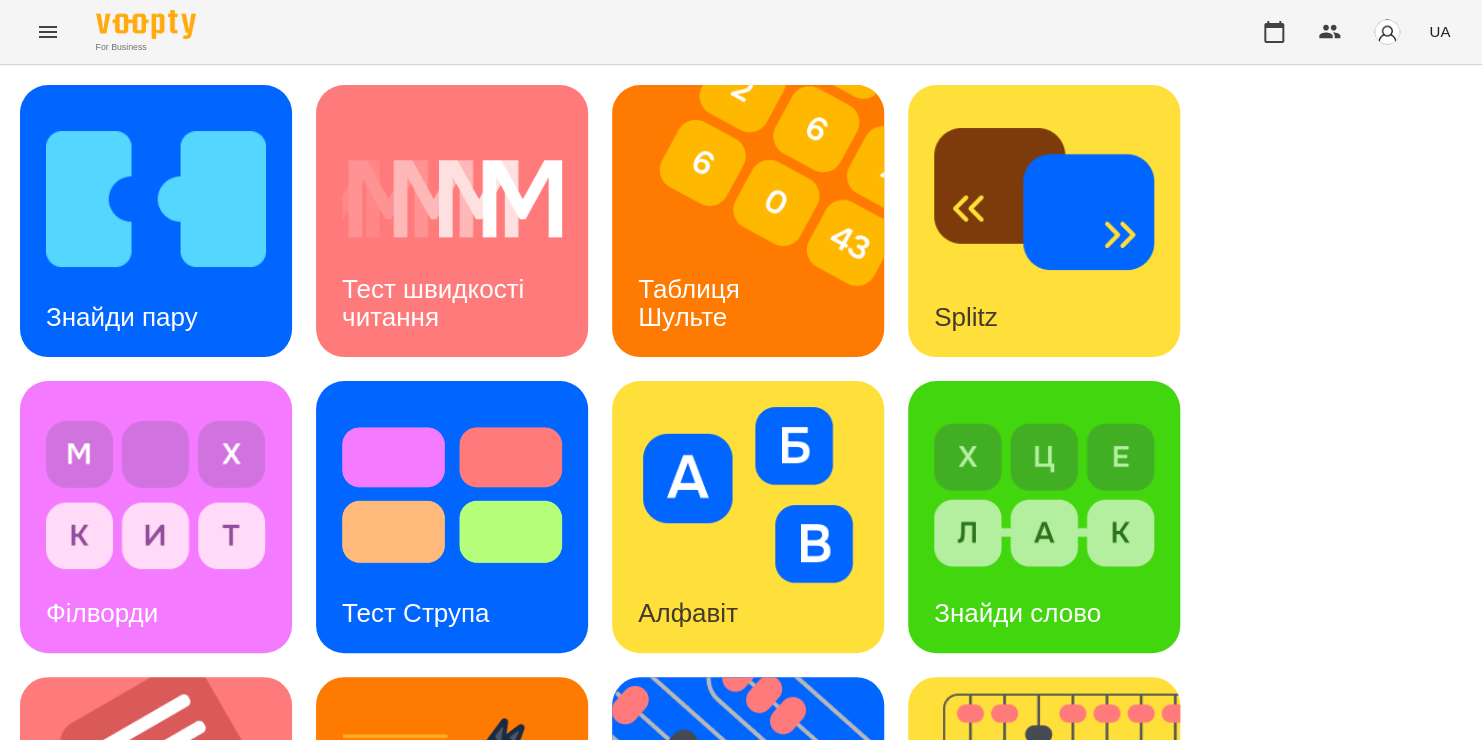 scroll, scrollTop: 344, scrollLeft: 0, axis: vertical 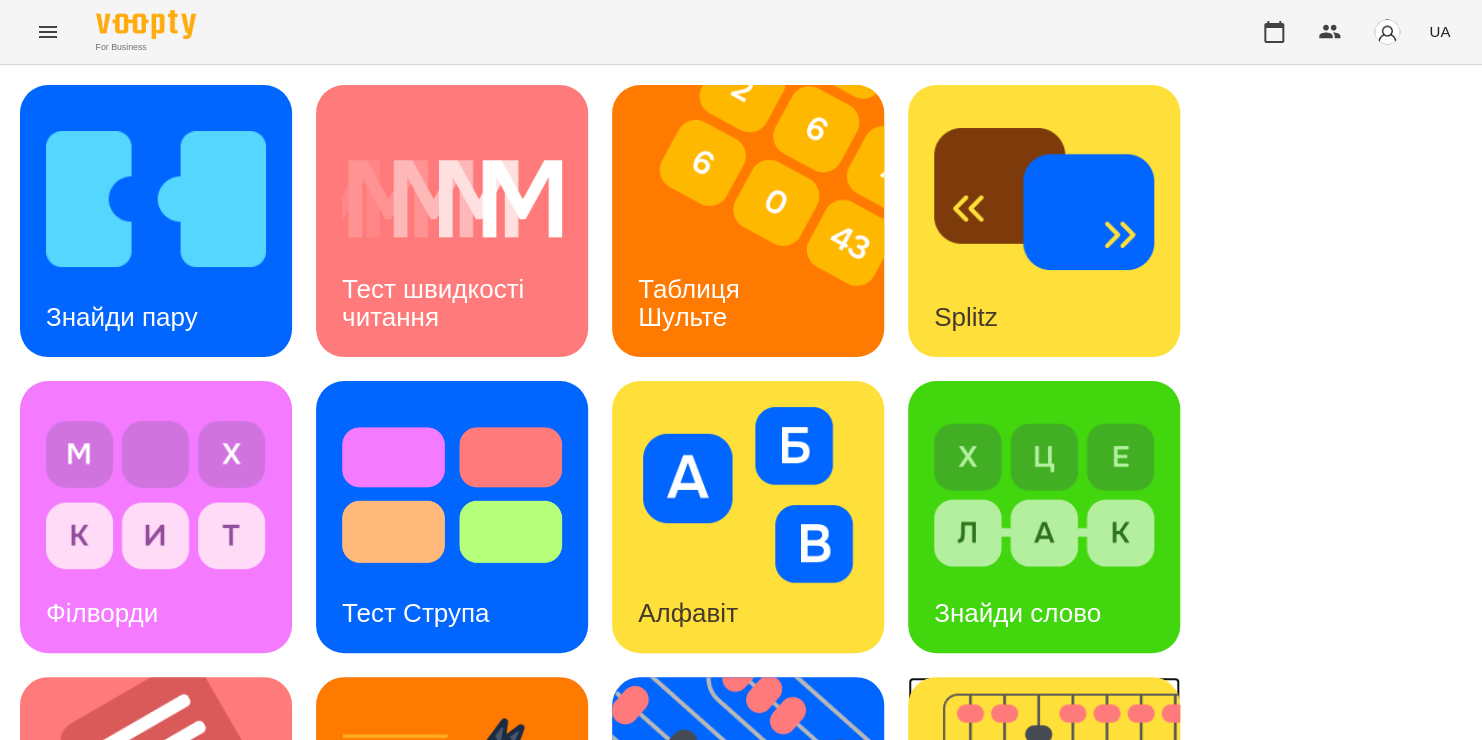 click at bounding box center (1056, 813) 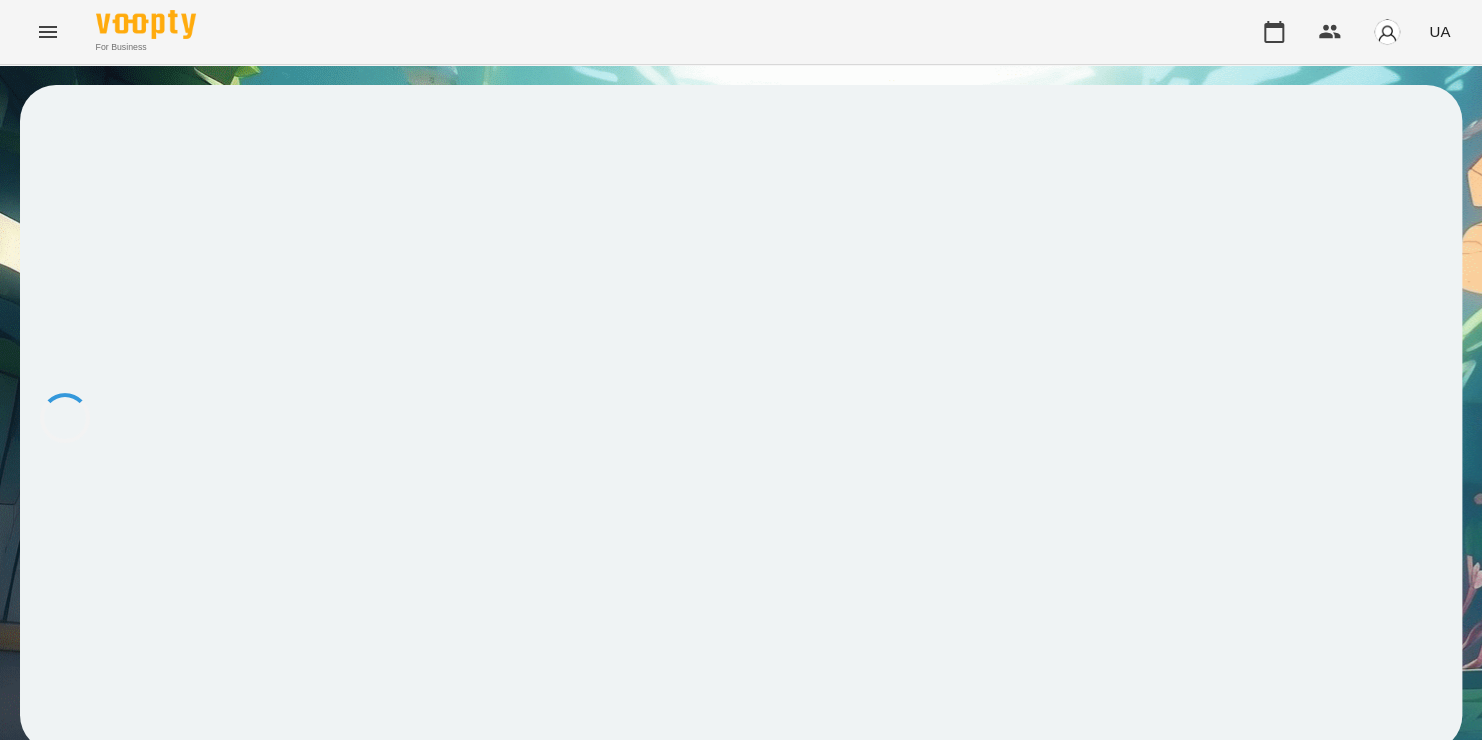 scroll, scrollTop: 0, scrollLeft: 0, axis: both 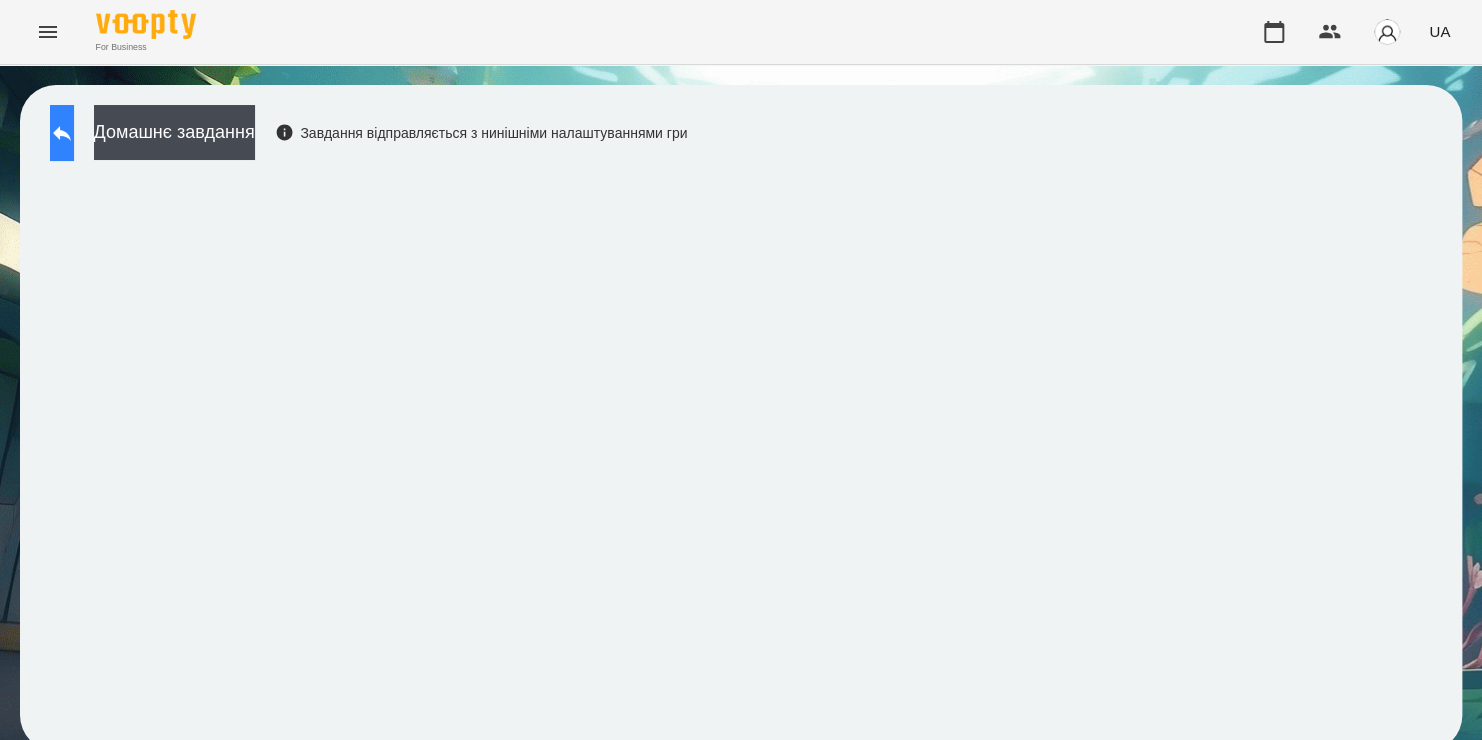 click at bounding box center (62, 133) 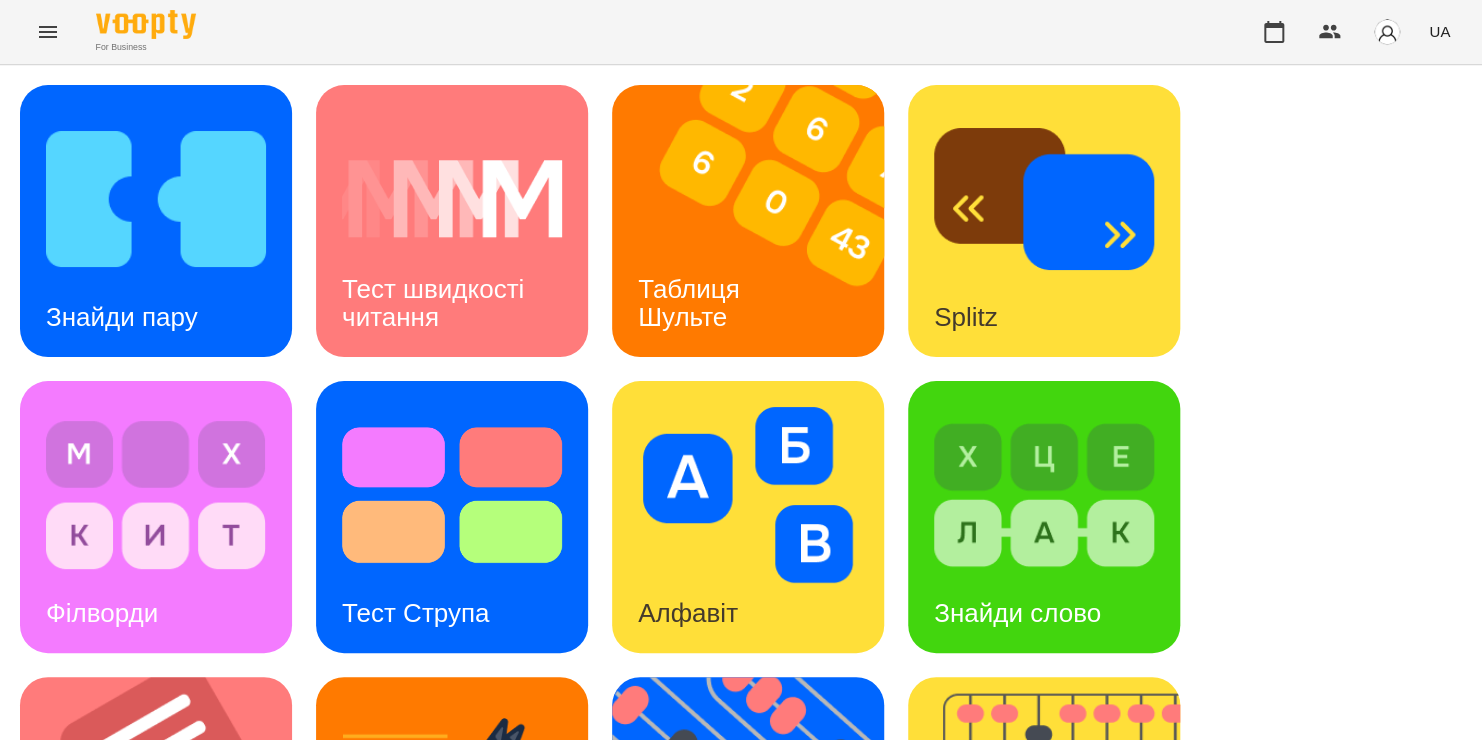scroll, scrollTop: 354, scrollLeft: 0, axis: vertical 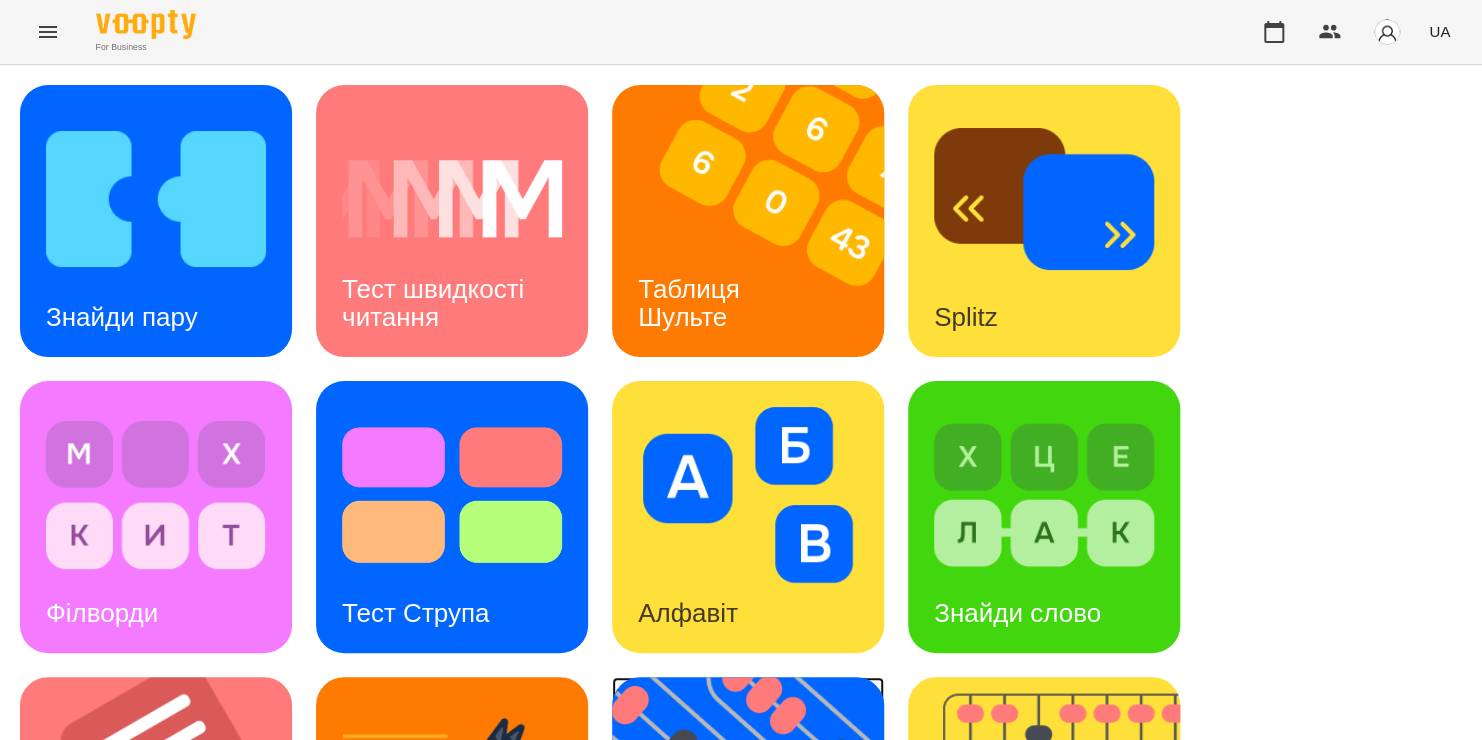 click at bounding box center [760, 813] 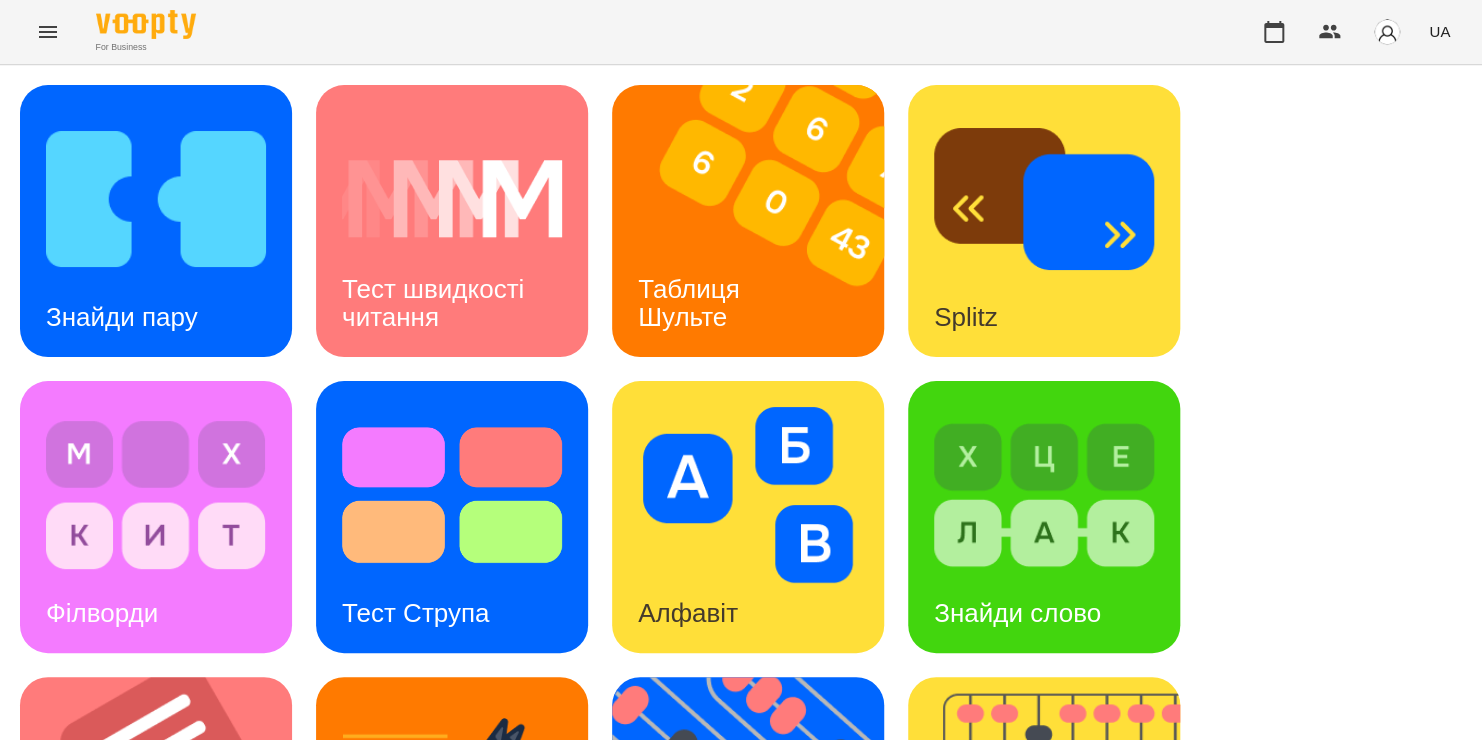 scroll, scrollTop: 0, scrollLeft: 0, axis: both 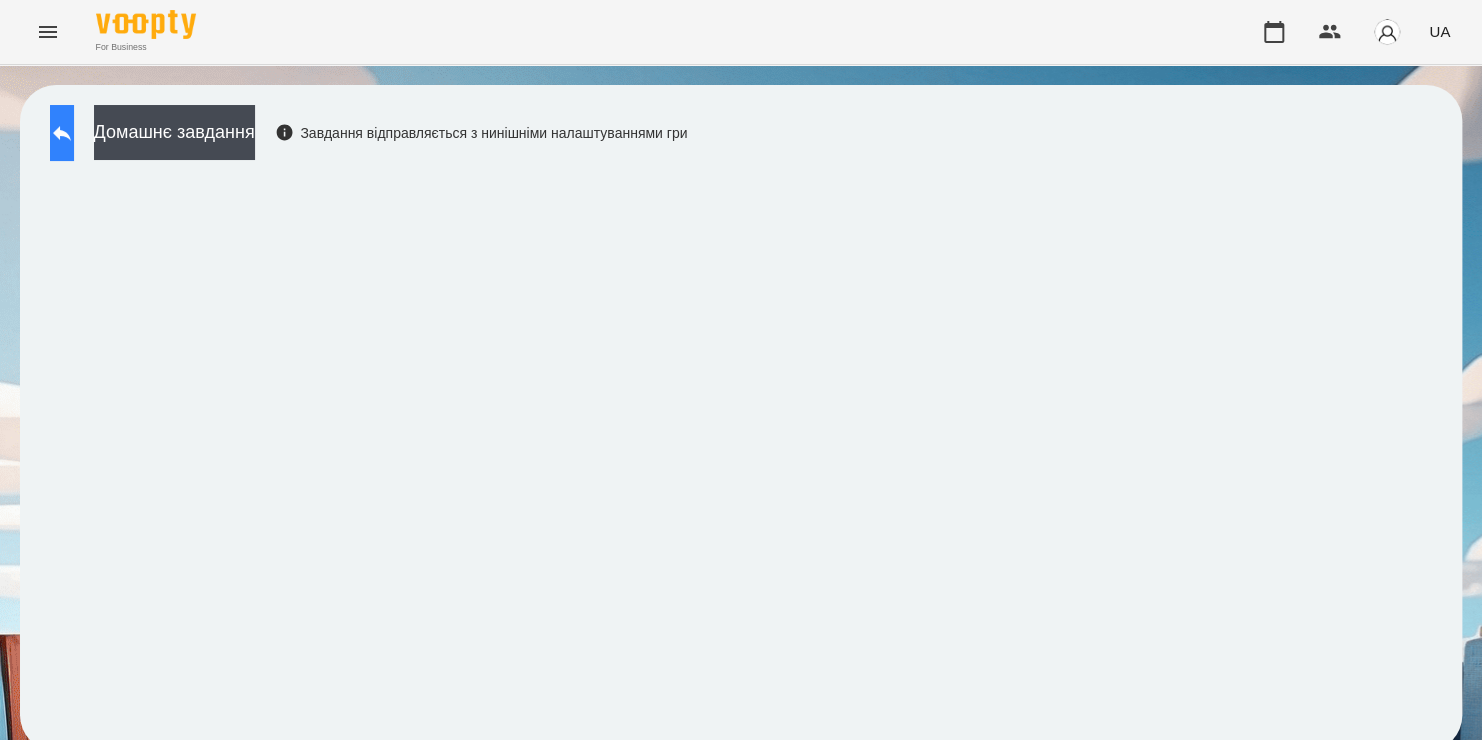 click 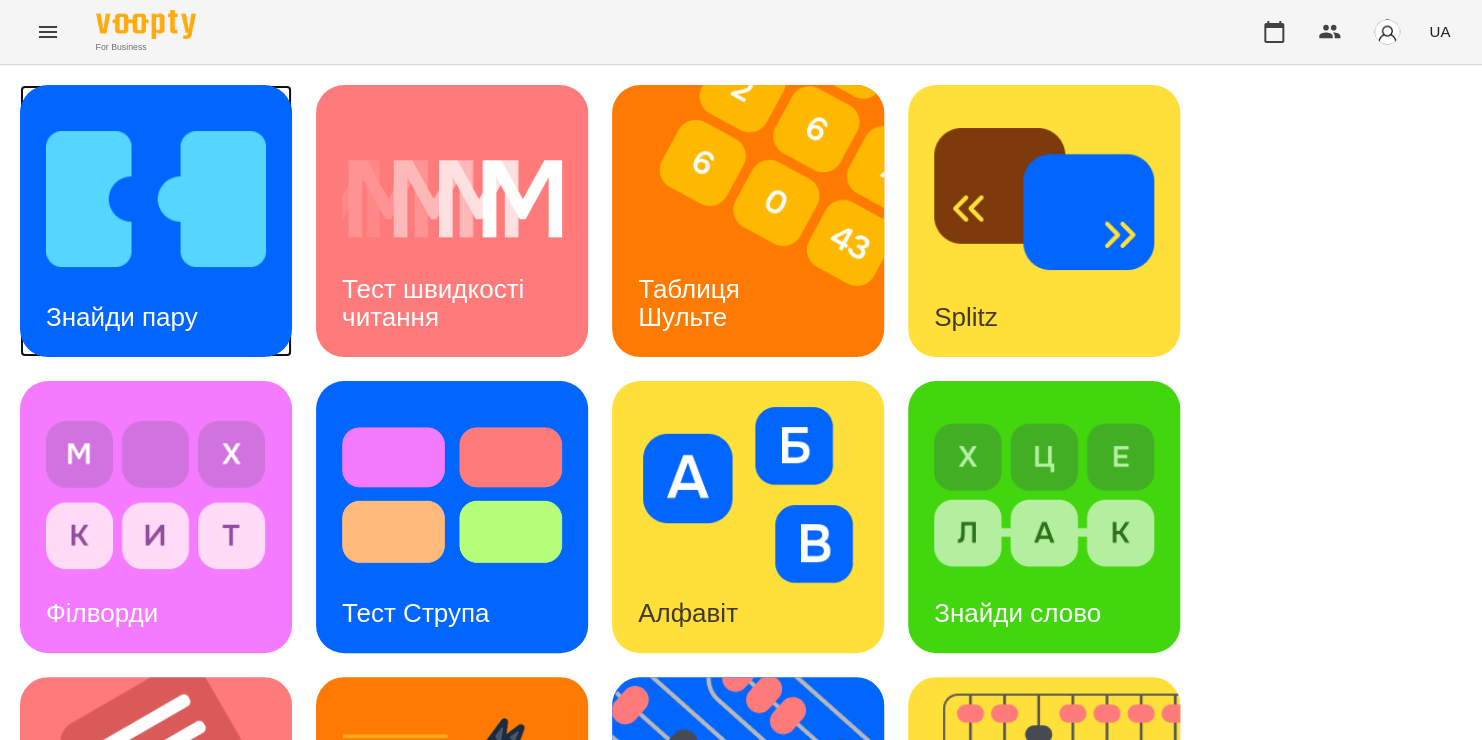 click at bounding box center (156, 199) 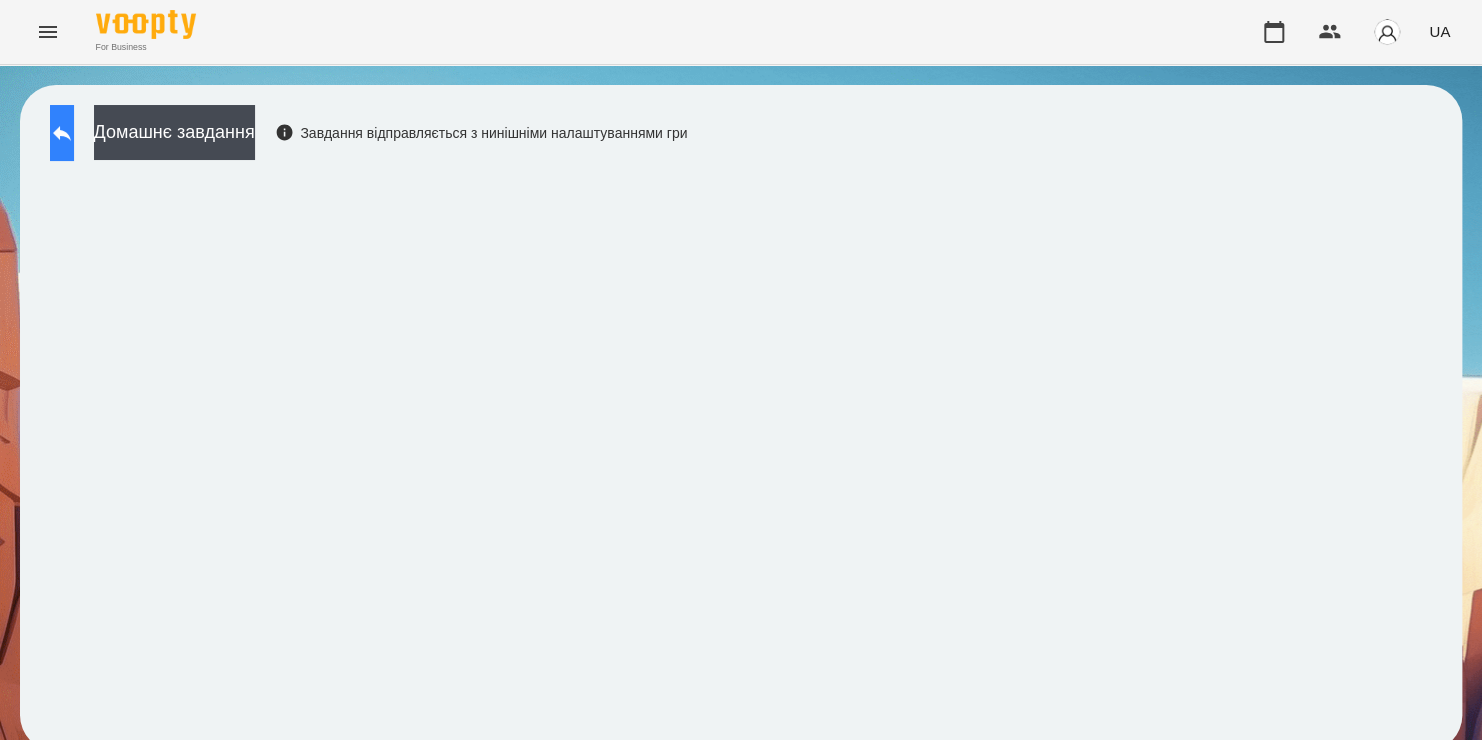 click at bounding box center (62, 133) 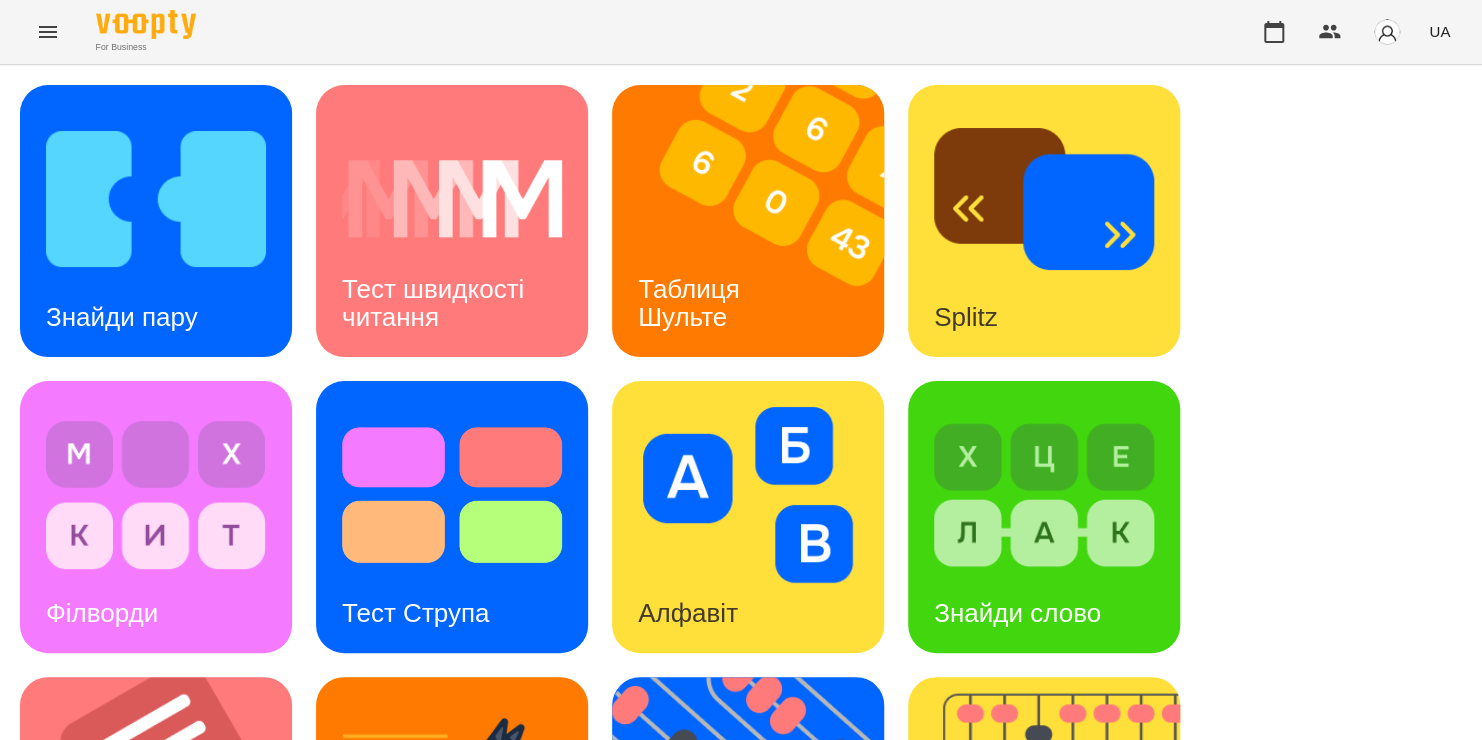 scroll, scrollTop: 820, scrollLeft: 0, axis: vertical 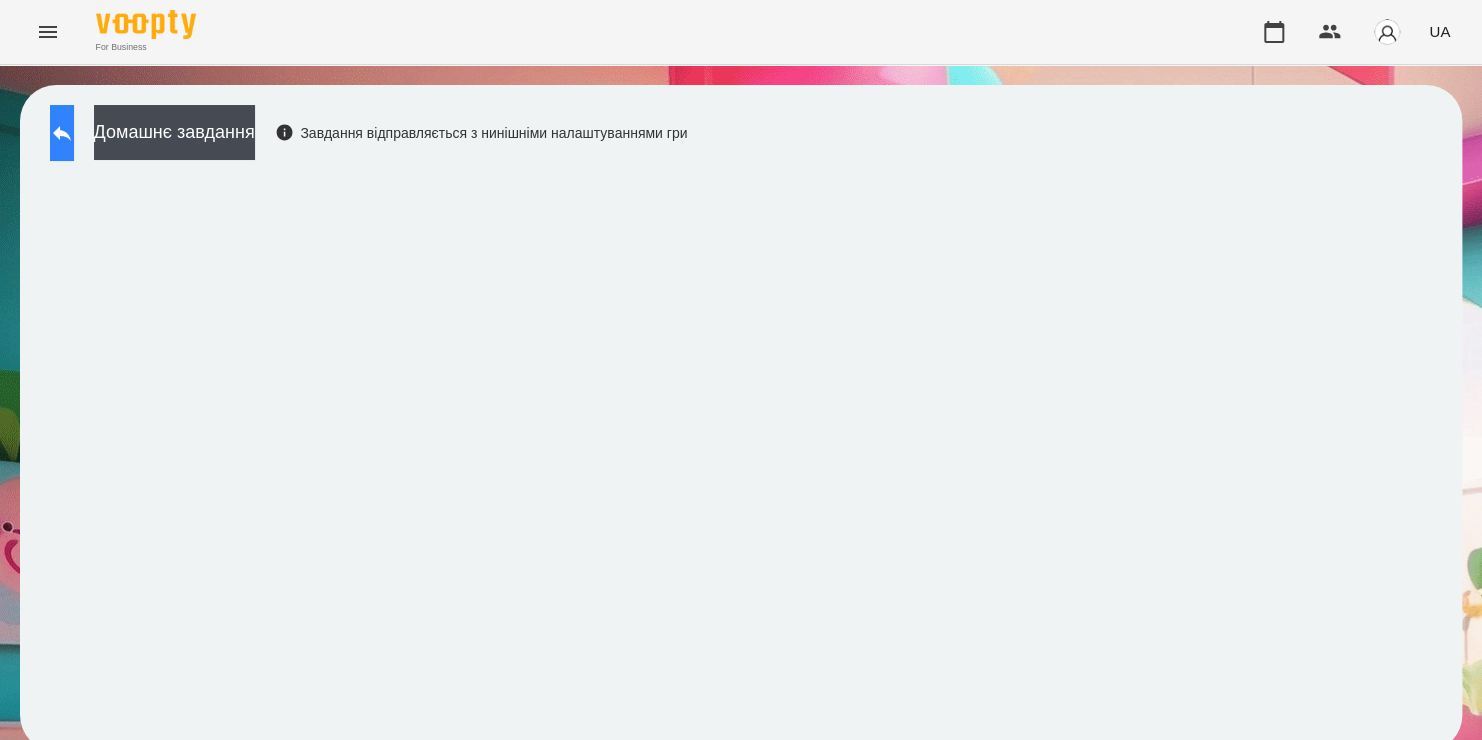 click at bounding box center [62, 133] 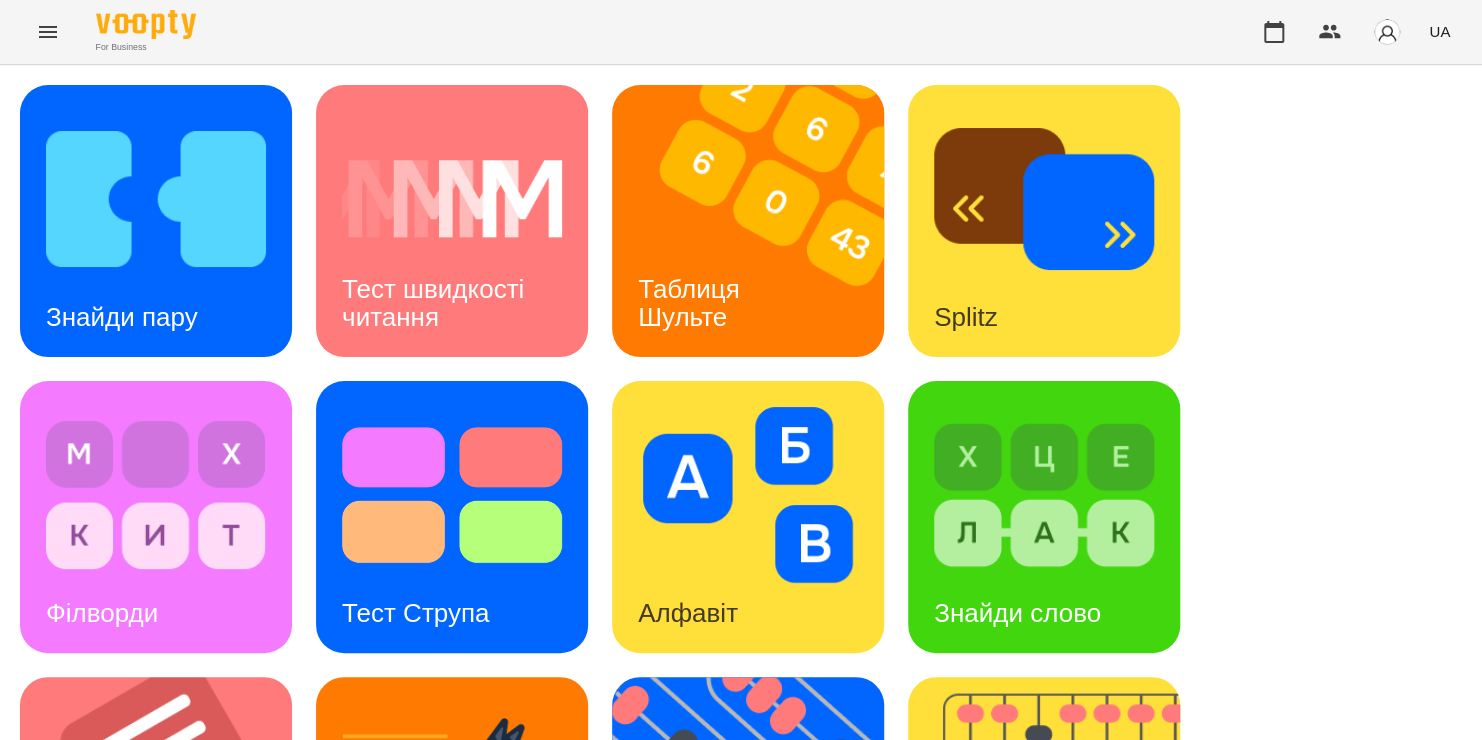 scroll, scrollTop: 820, scrollLeft: 0, axis: vertical 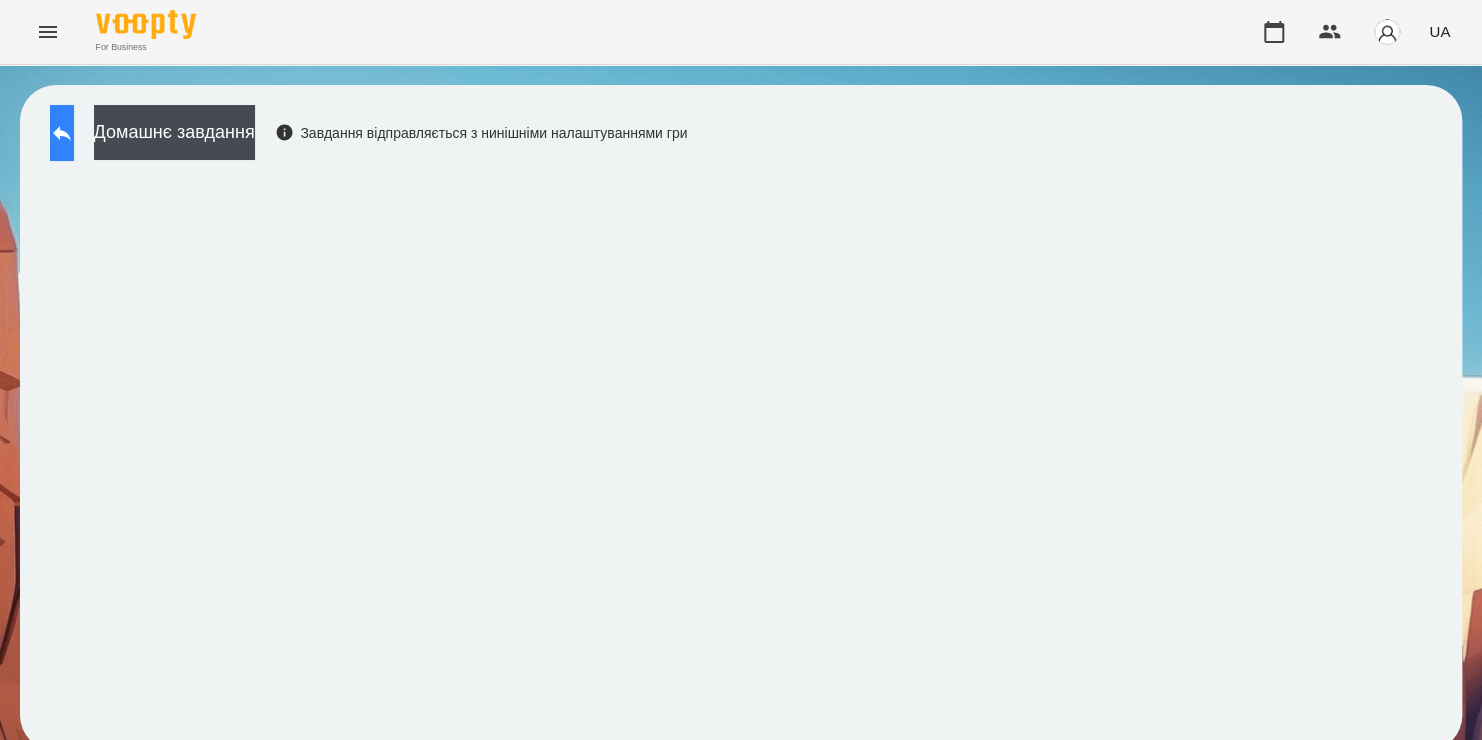 click at bounding box center (62, 133) 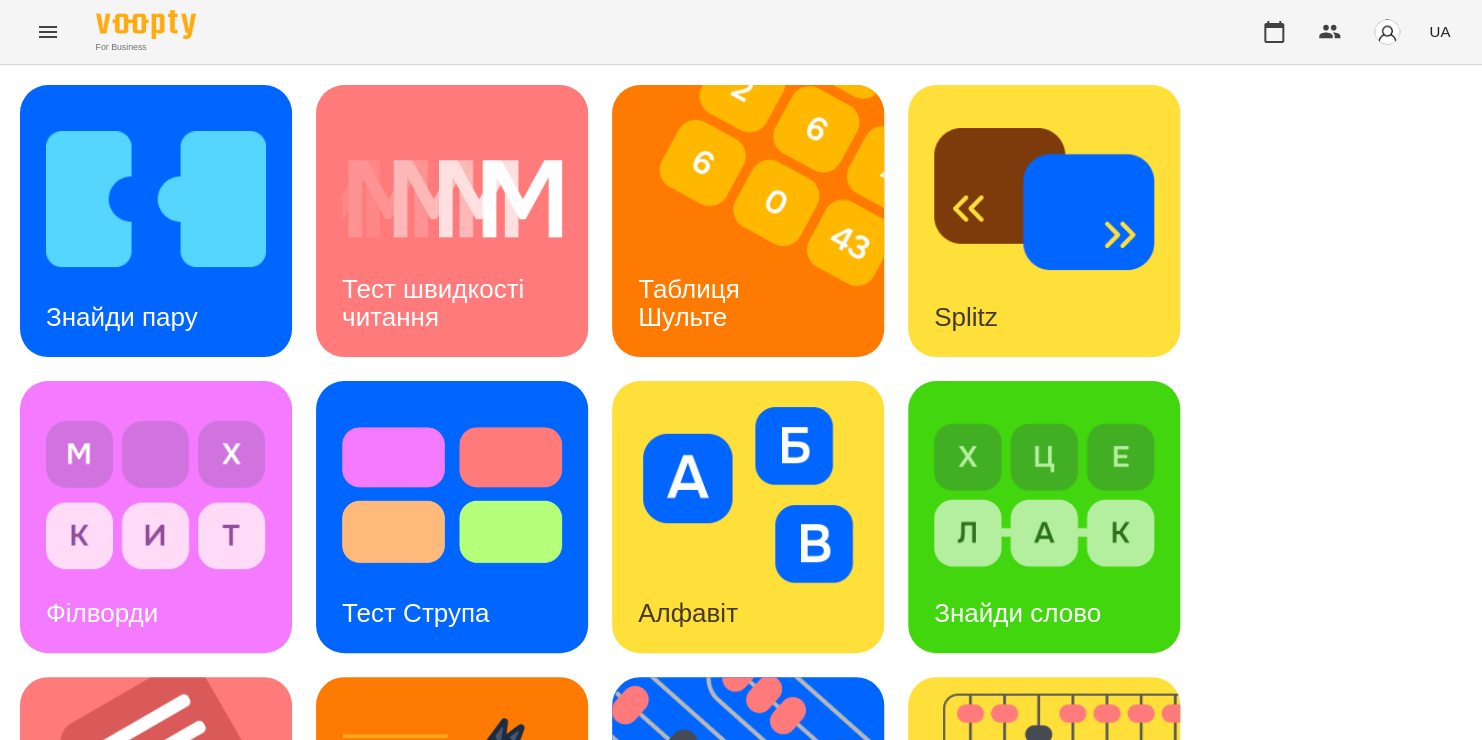 scroll, scrollTop: 820, scrollLeft: 0, axis: vertical 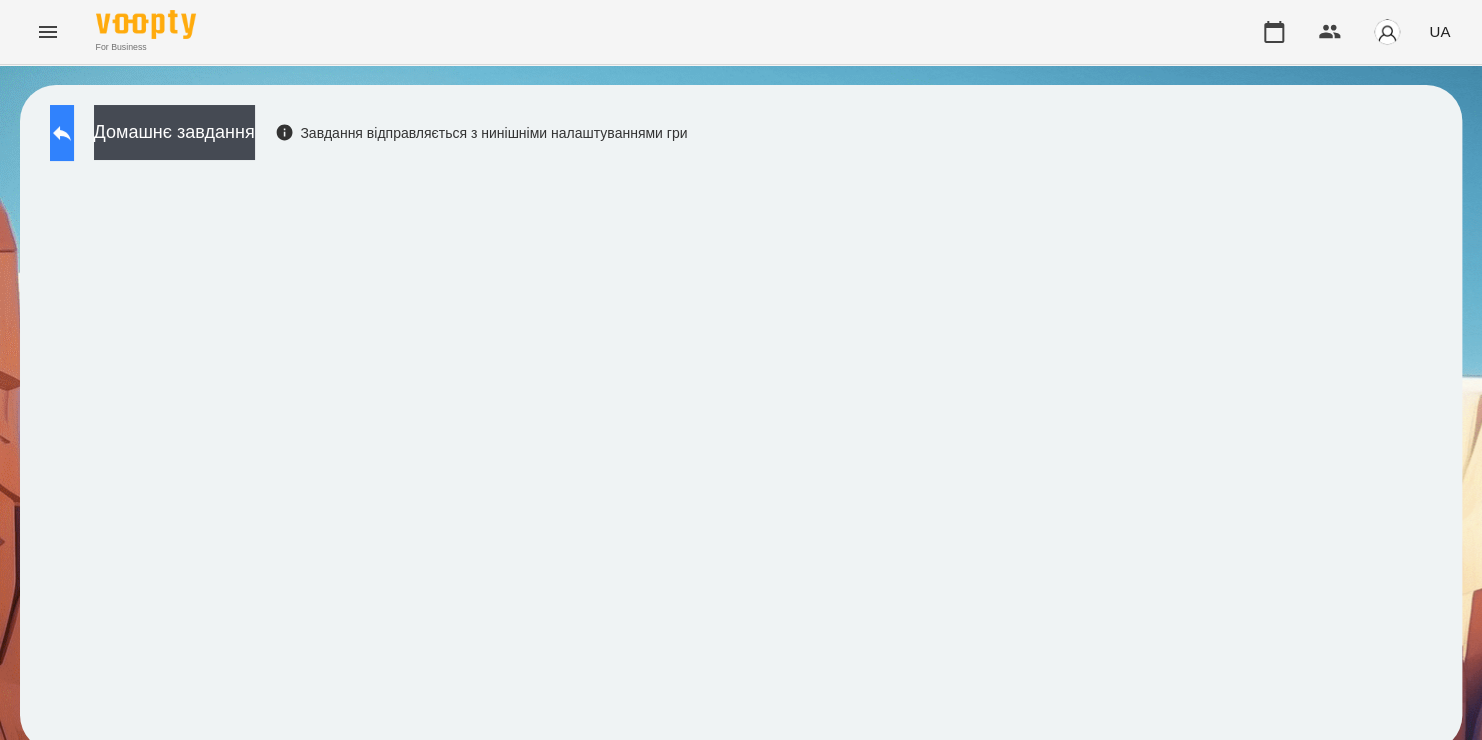 click at bounding box center [62, 133] 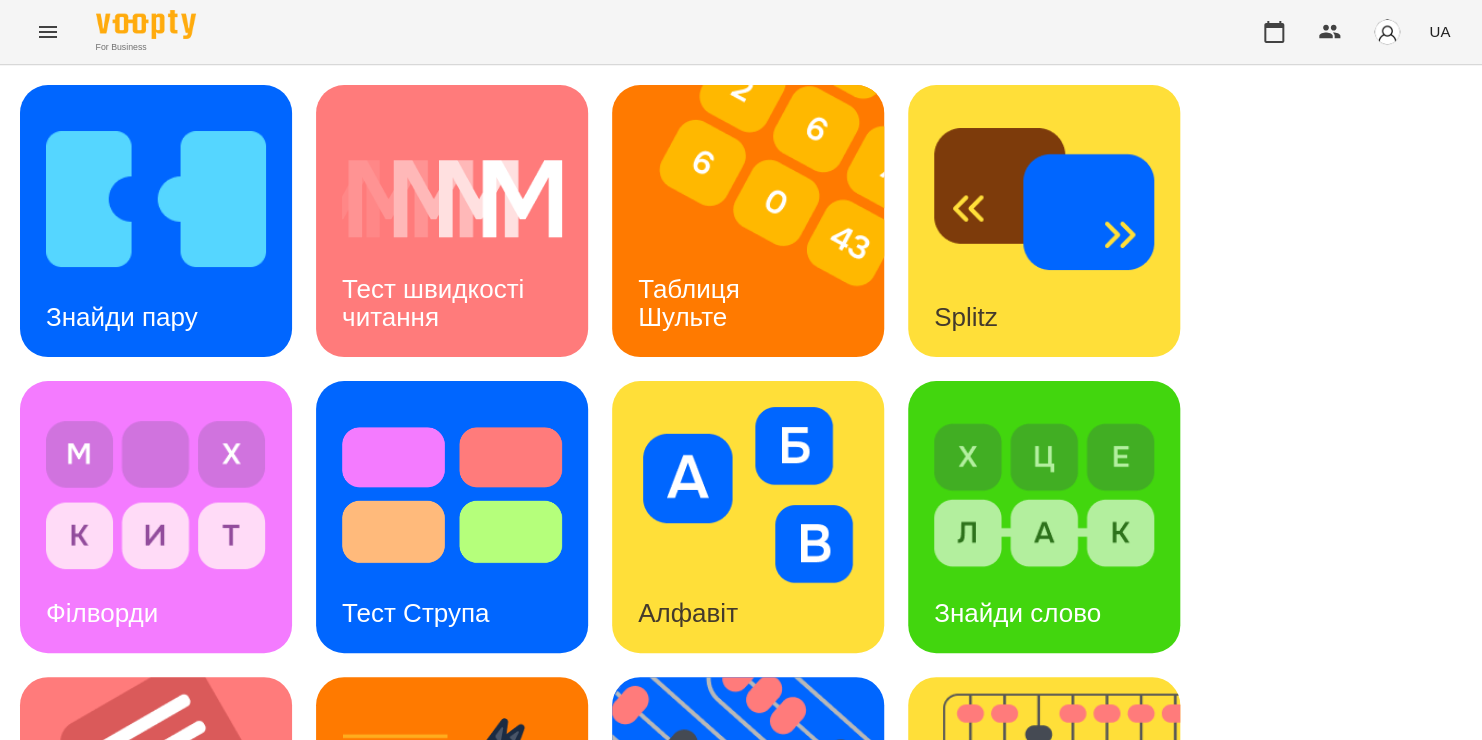scroll, scrollTop: 820, scrollLeft: 0, axis: vertical 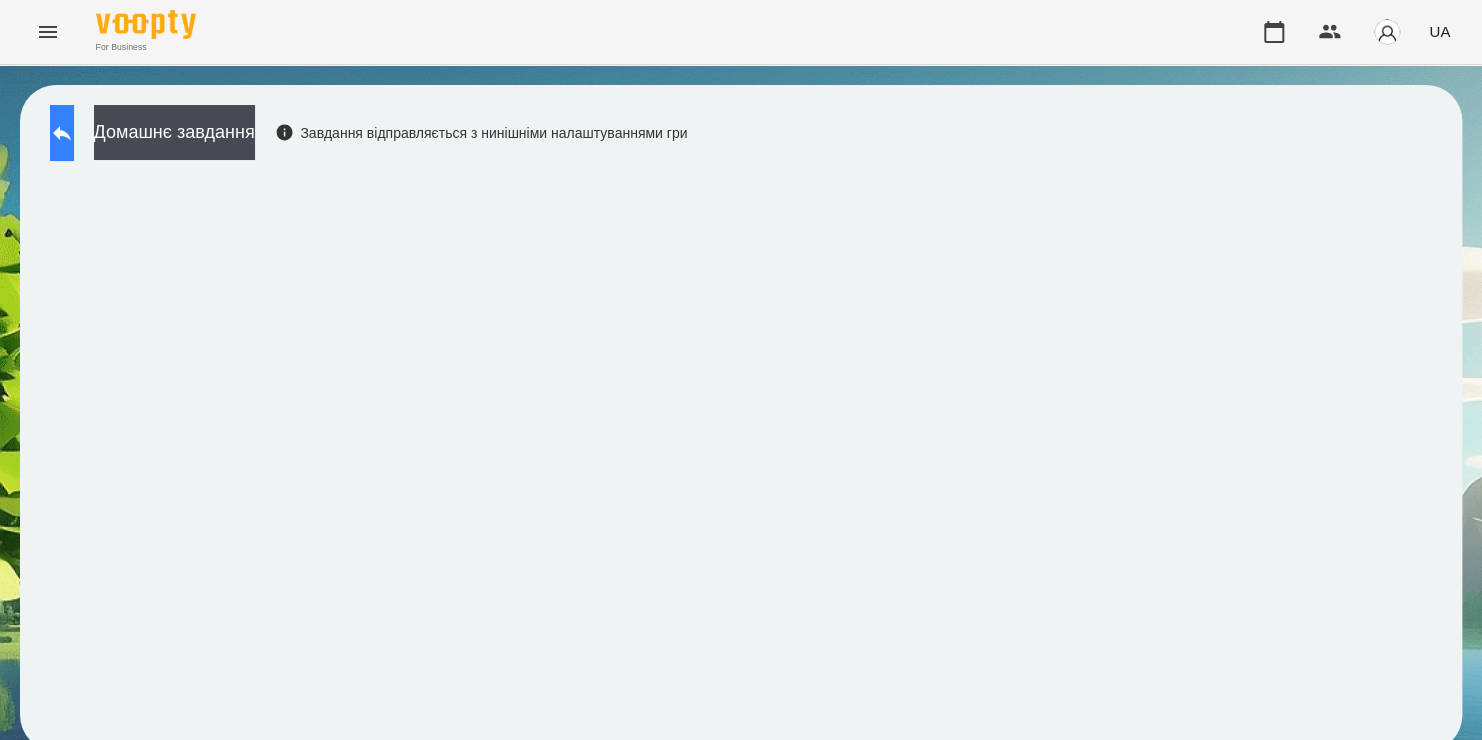 click at bounding box center [62, 133] 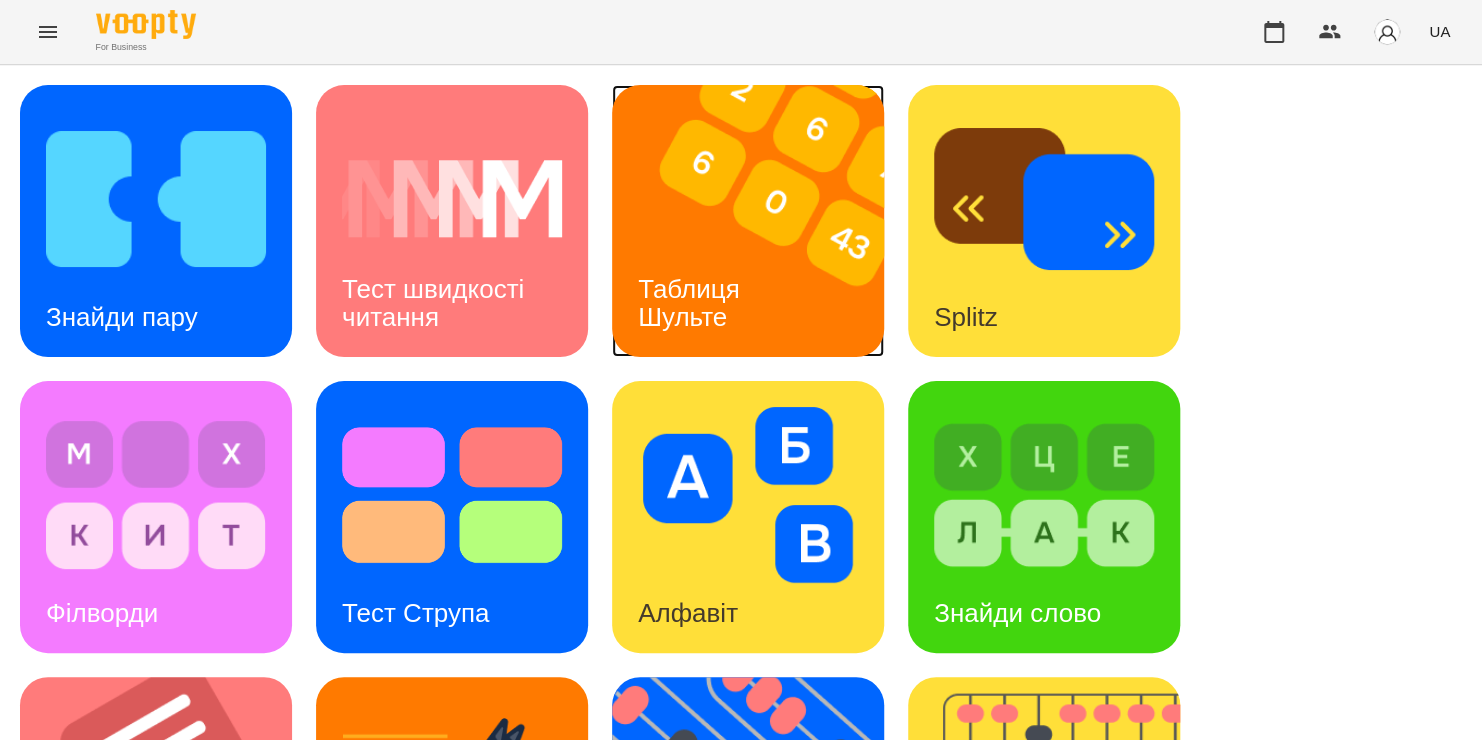 click at bounding box center [760, 221] 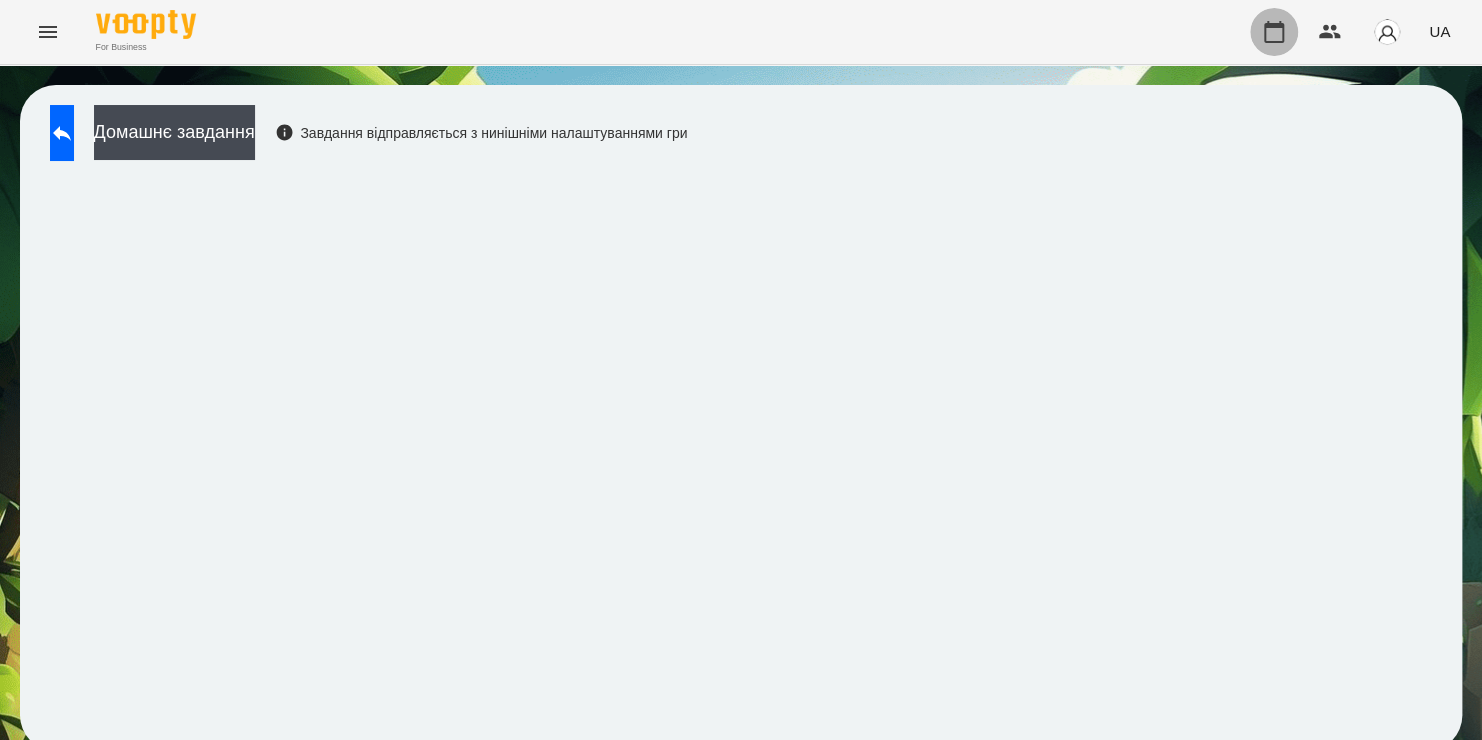 click 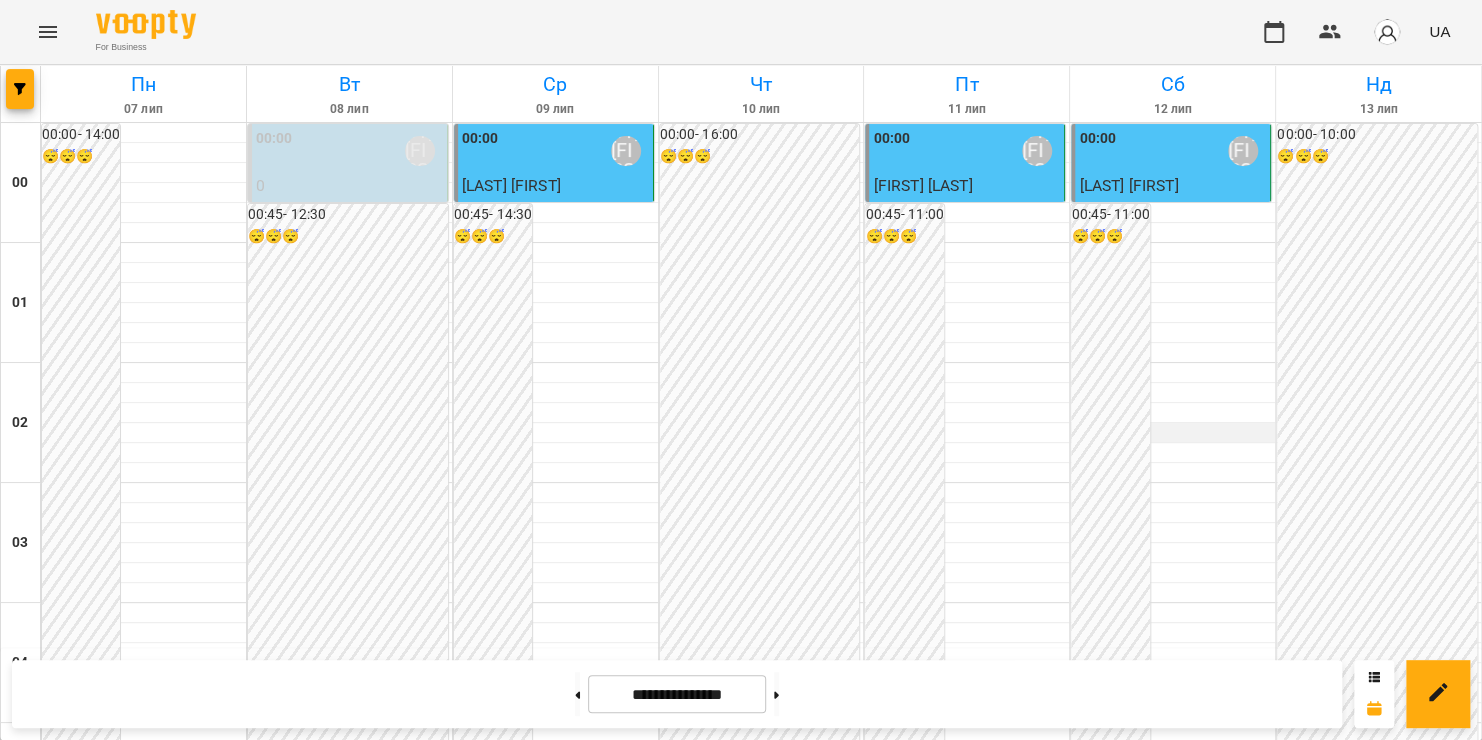 scroll, scrollTop: 1372, scrollLeft: 0, axis: vertical 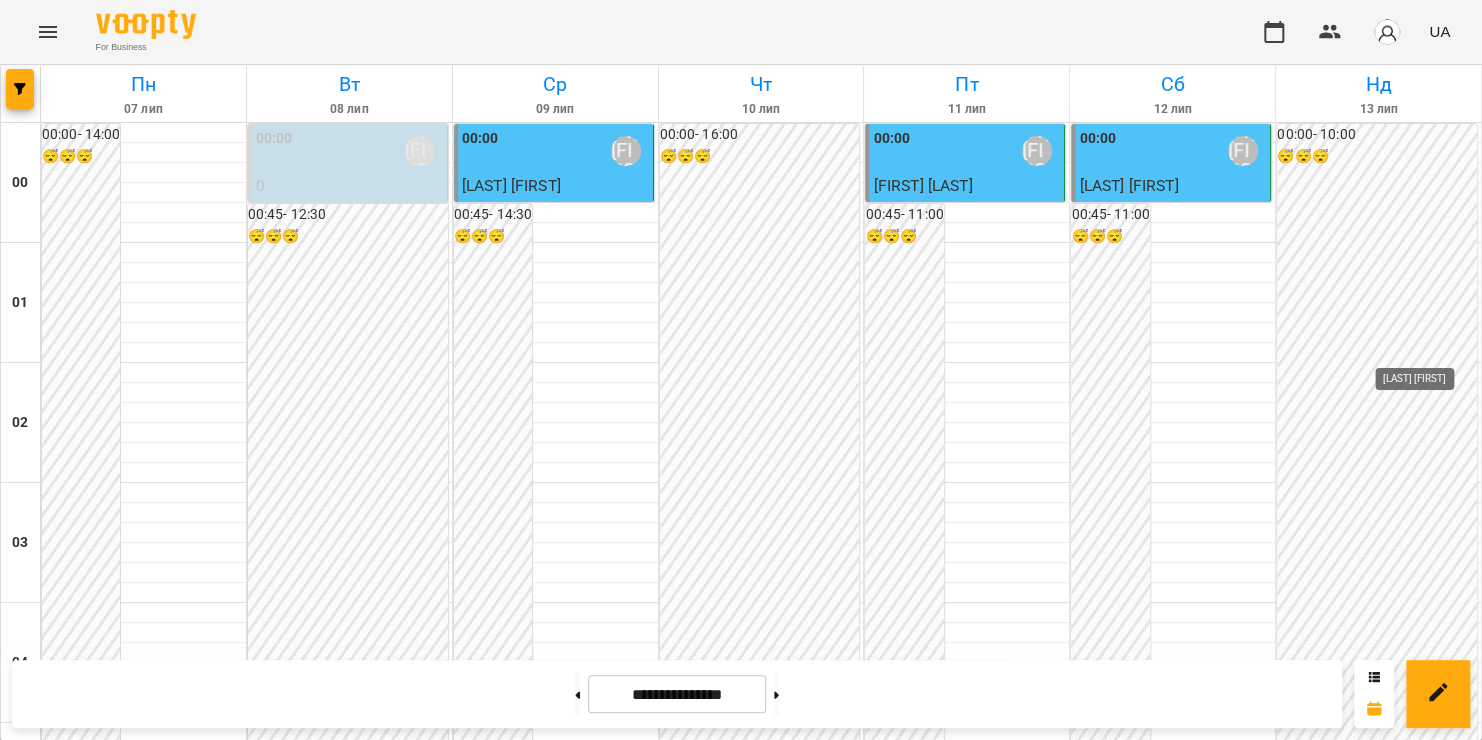 click on "[LAST] [FIRST]" at bounding box center [1449, 1711] 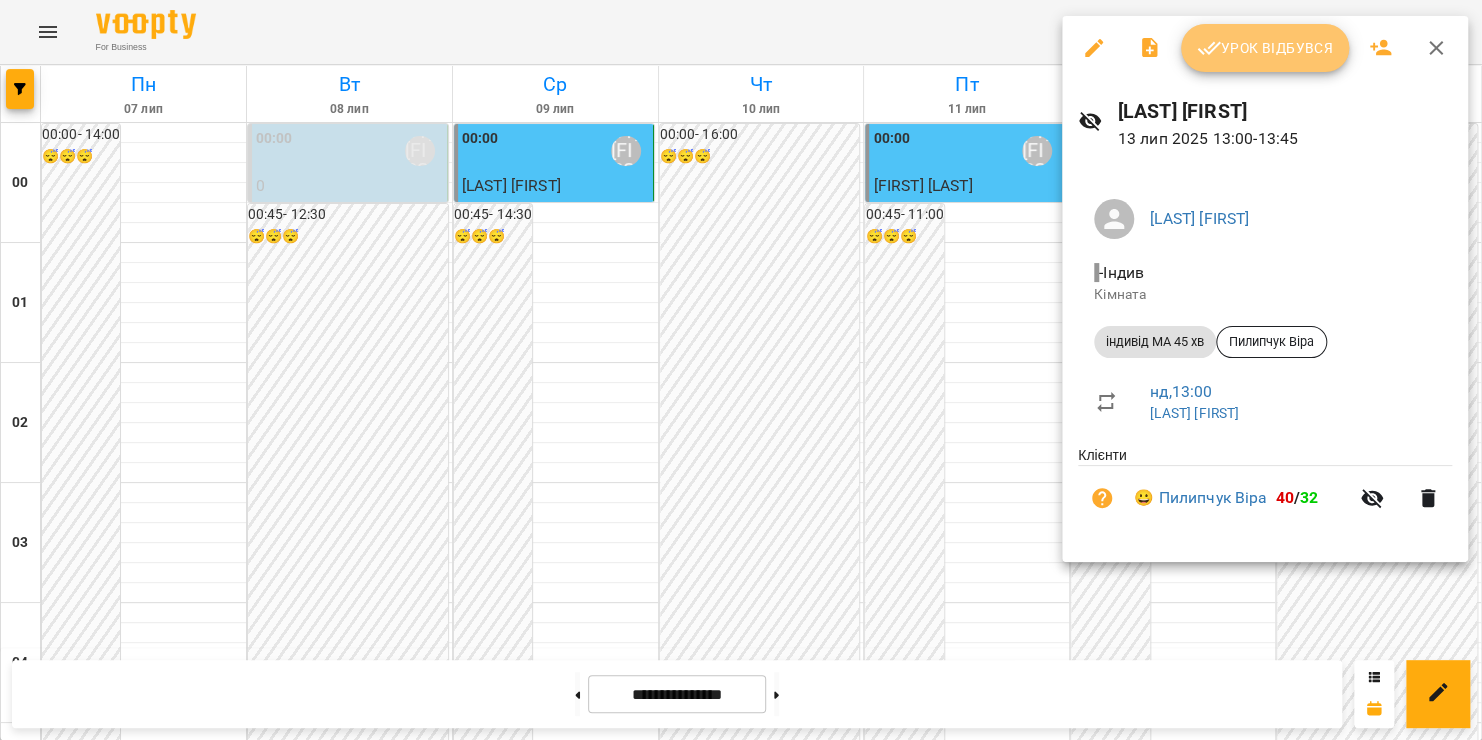 click on "Урок відбувся" at bounding box center (1265, 48) 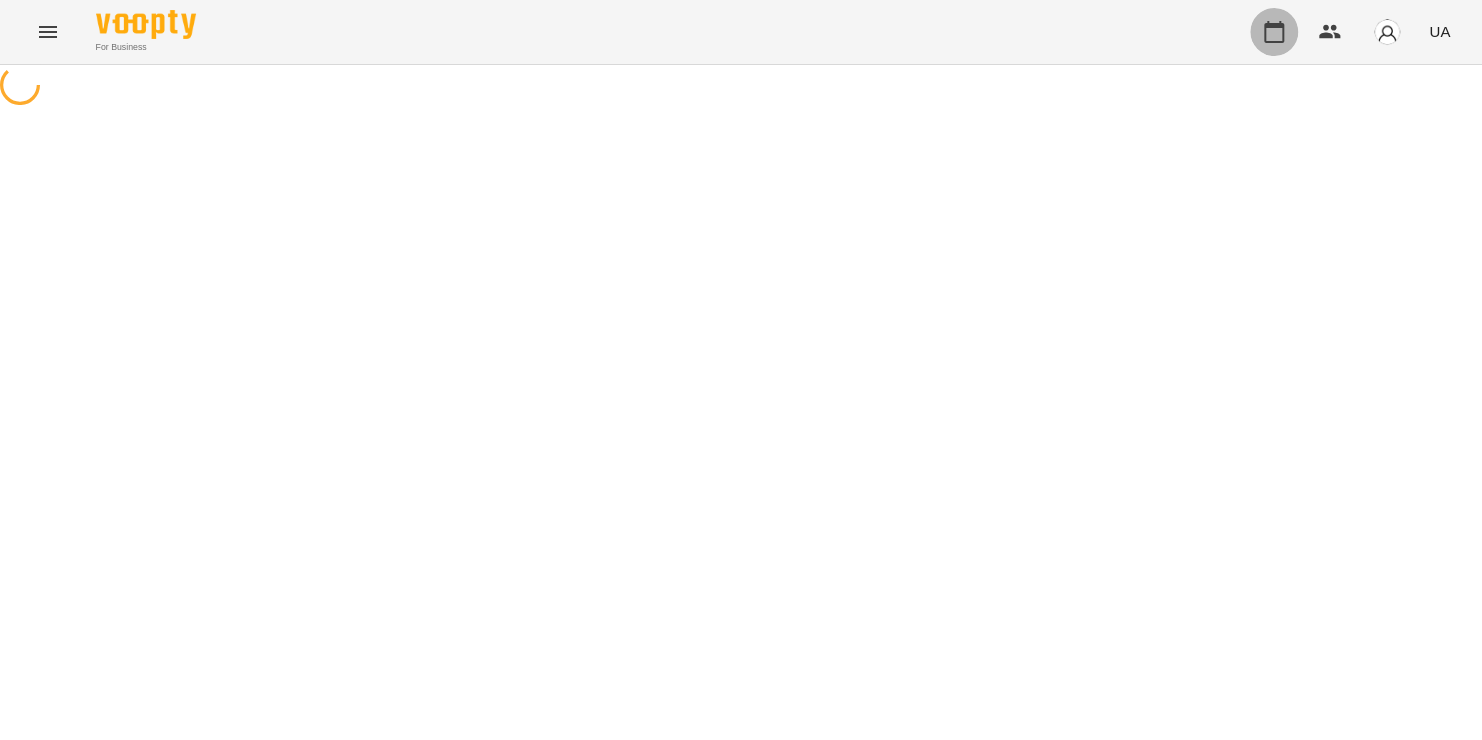 click 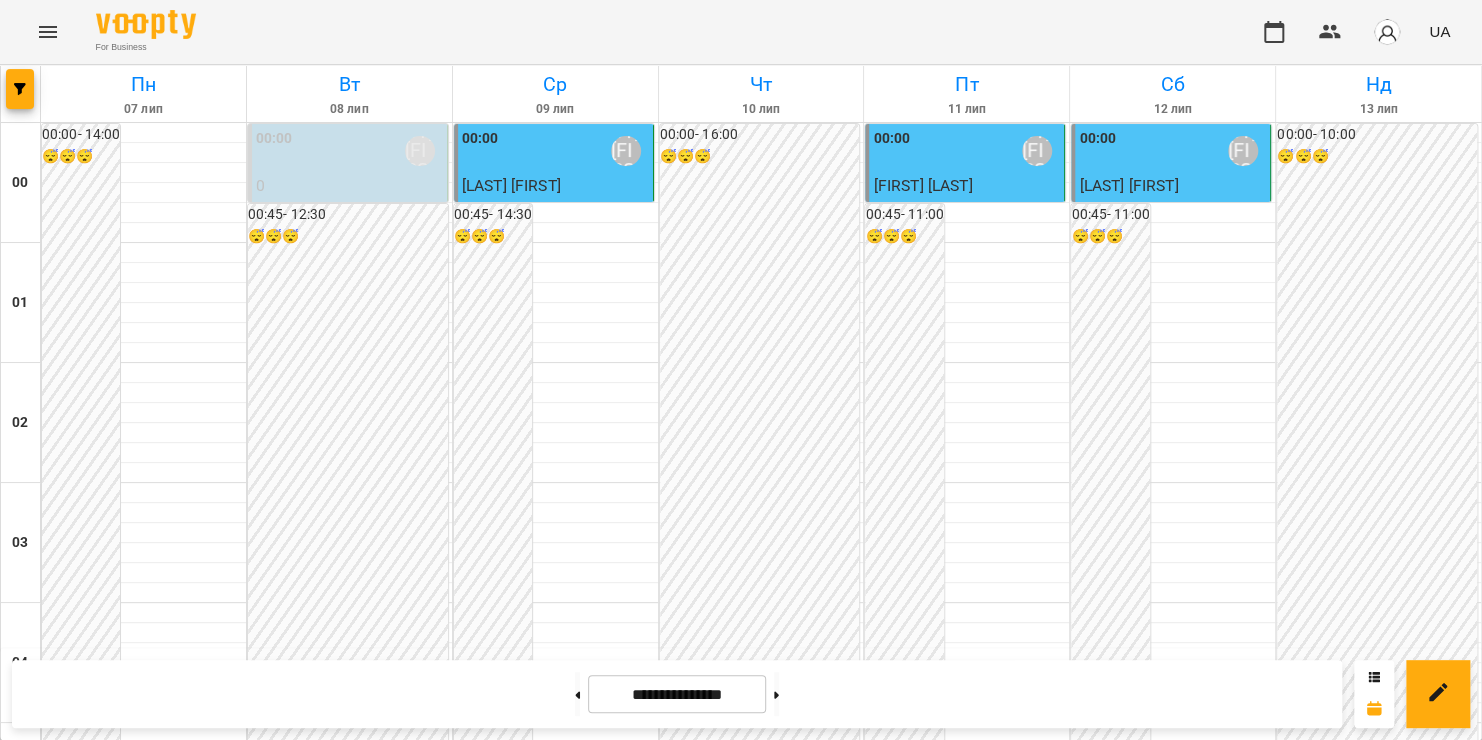 scroll, scrollTop: 2352, scrollLeft: 0, axis: vertical 